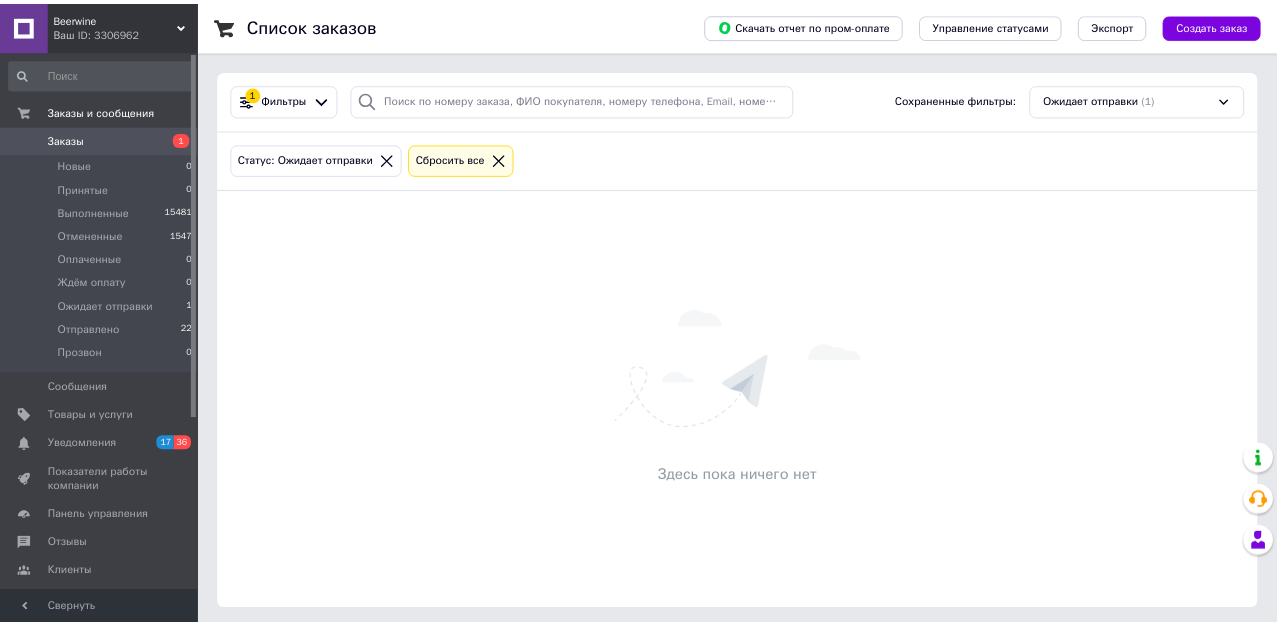 scroll, scrollTop: 0, scrollLeft: 0, axis: both 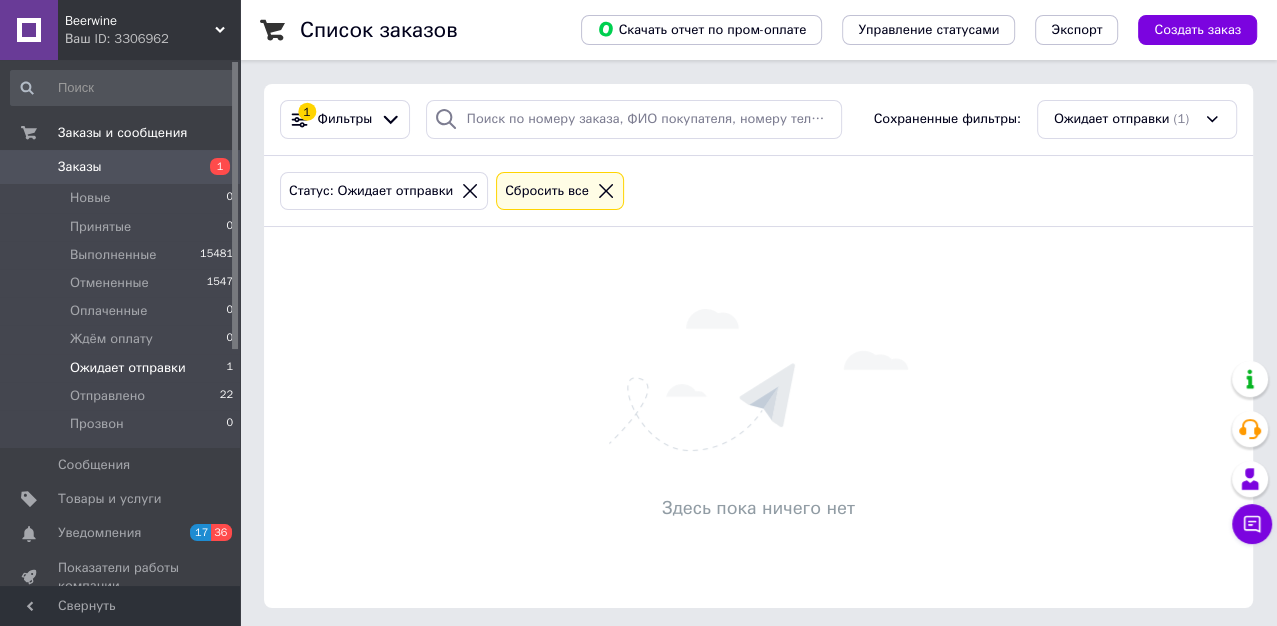 click 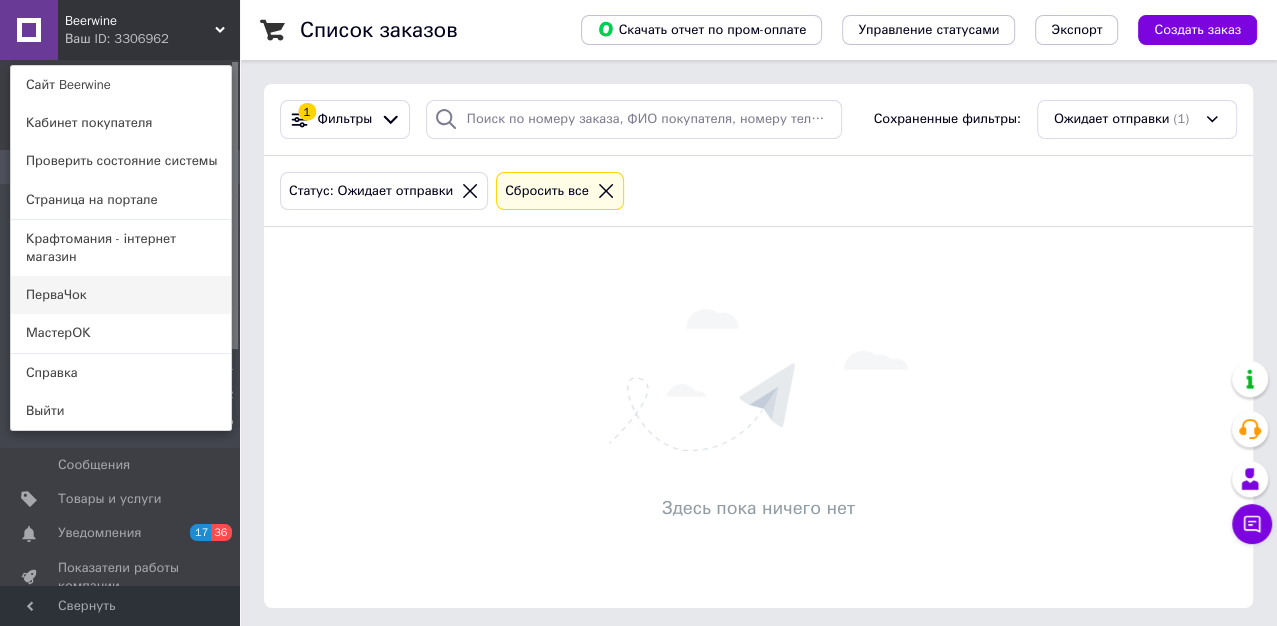 click on "ПерваЧок" at bounding box center (121, 295) 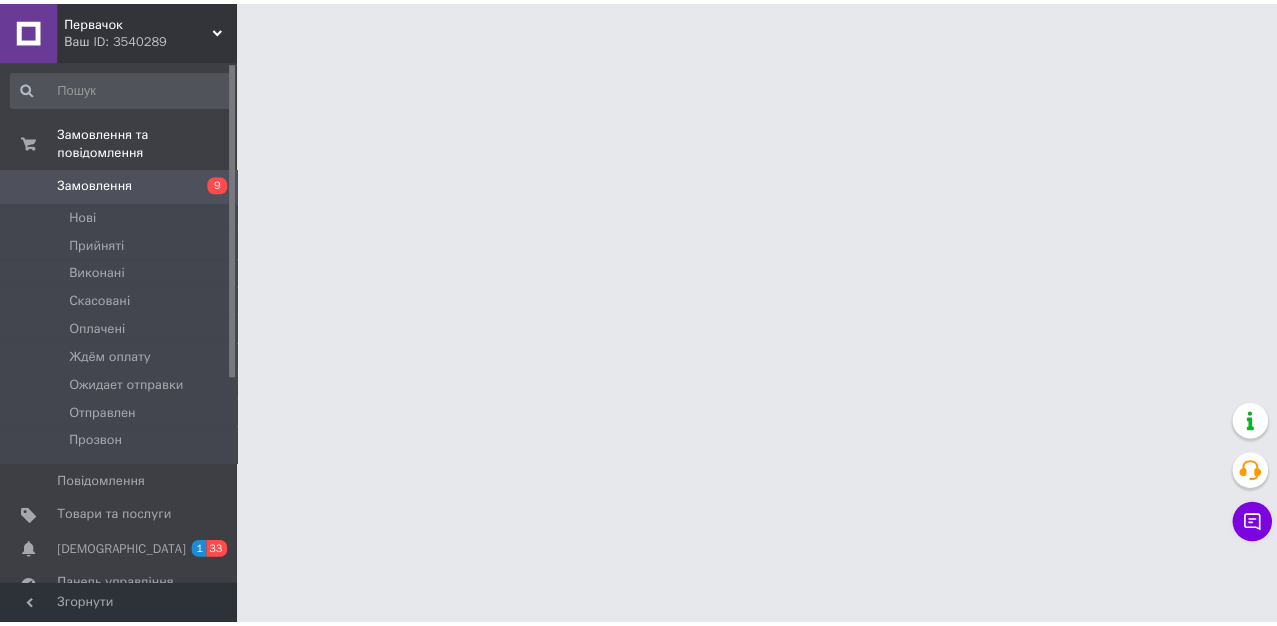 scroll, scrollTop: 0, scrollLeft: 0, axis: both 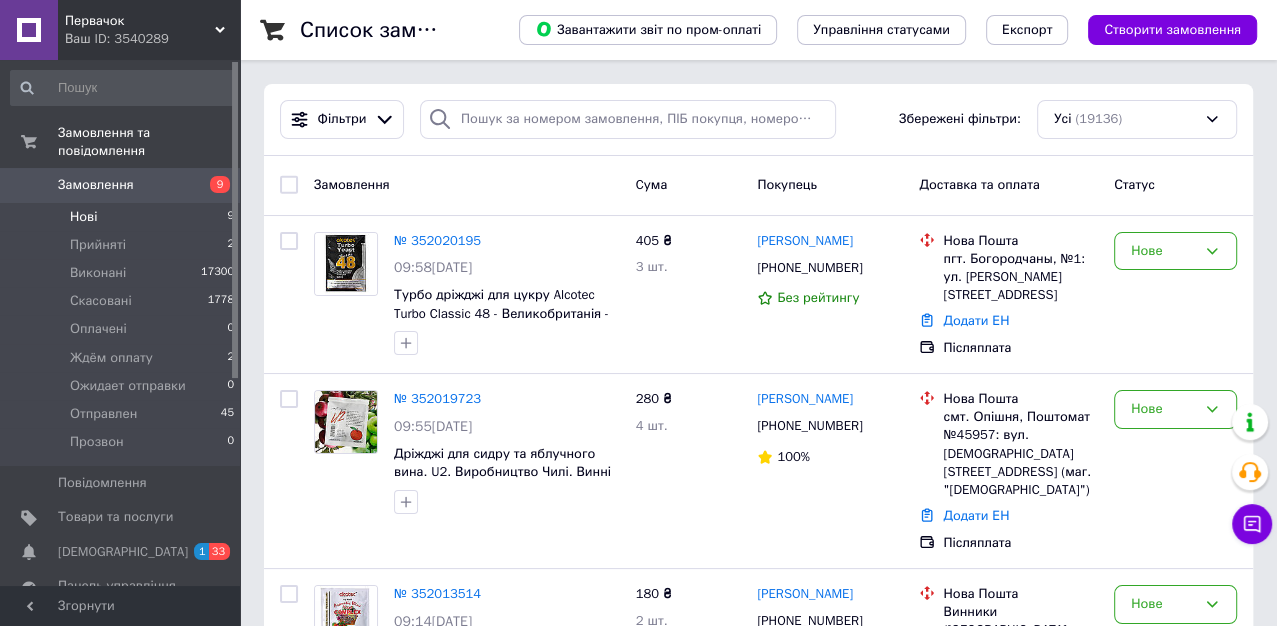 click on "Нові" at bounding box center [83, 217] 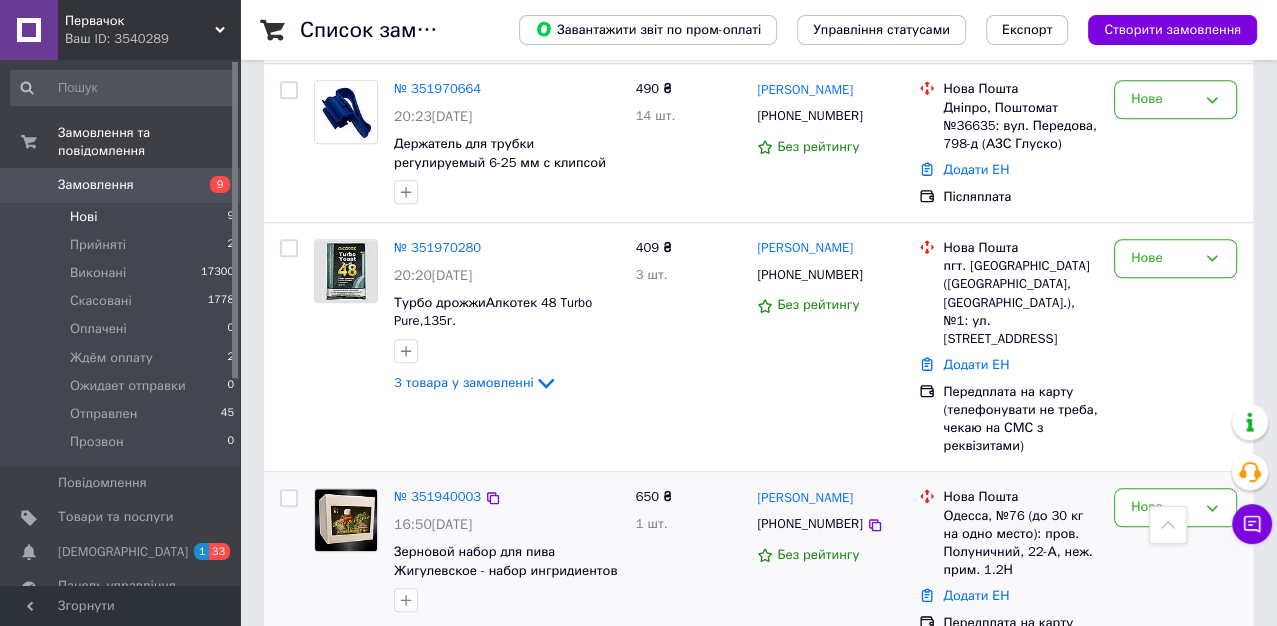 scroll, scrollTop: 1315, scrollLeft: 0, axis: vertical 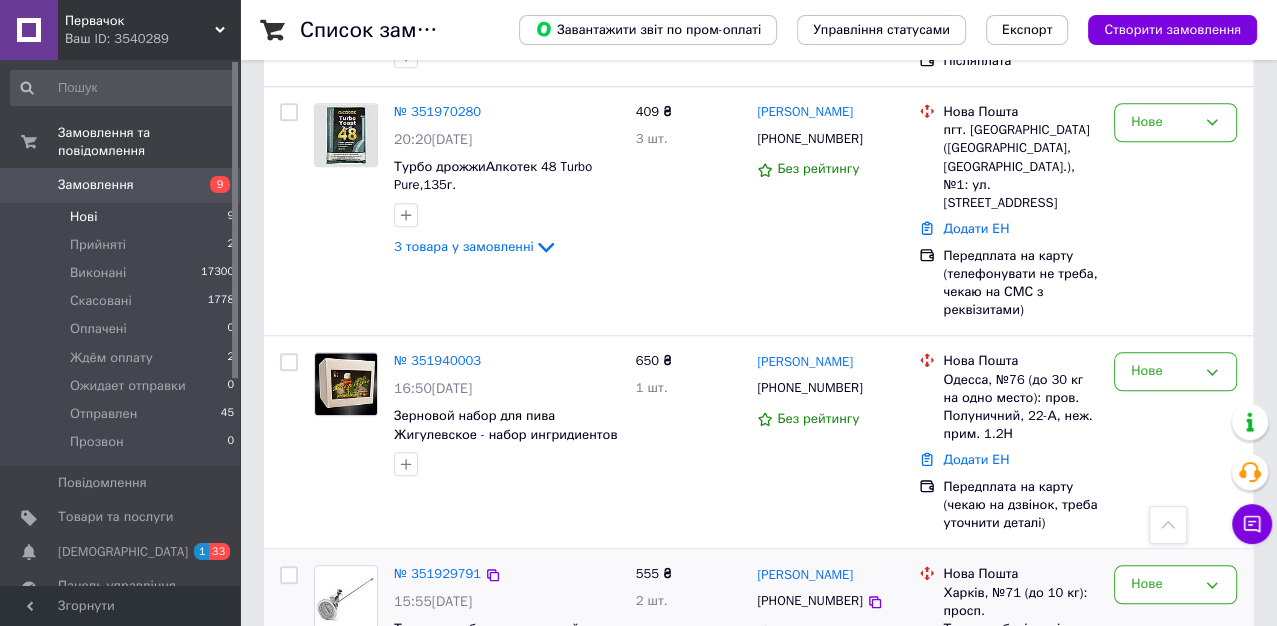 click 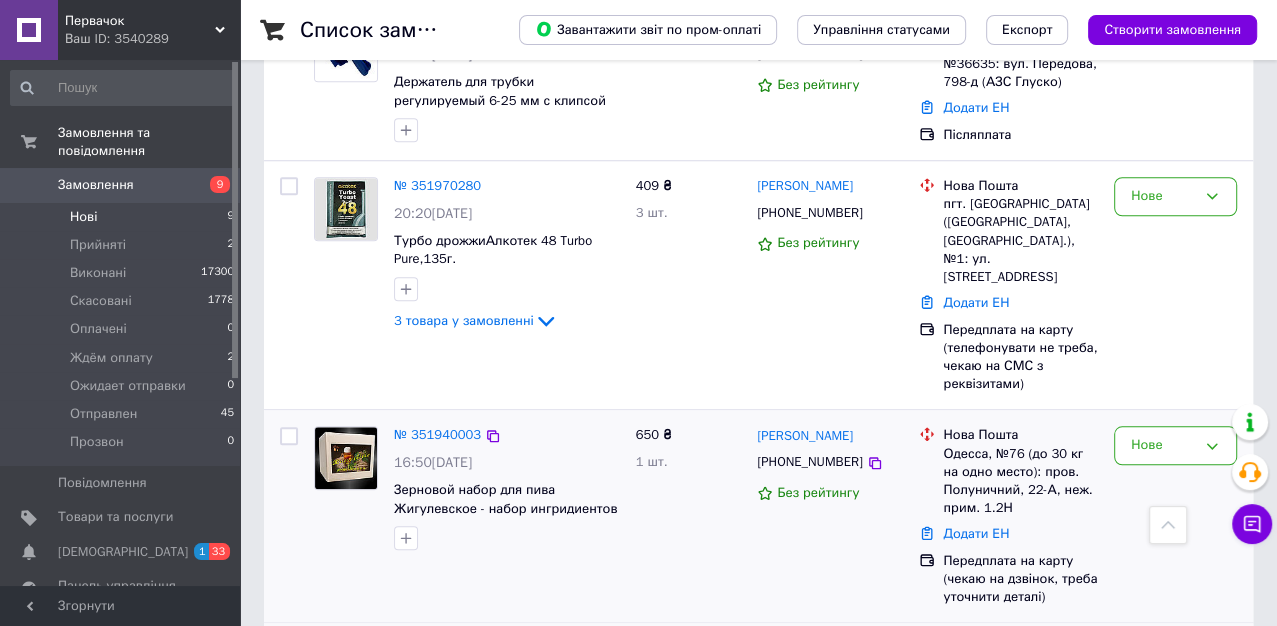 scroll, scrollTop: 1204, scrollLeft: 0, axis: vertical 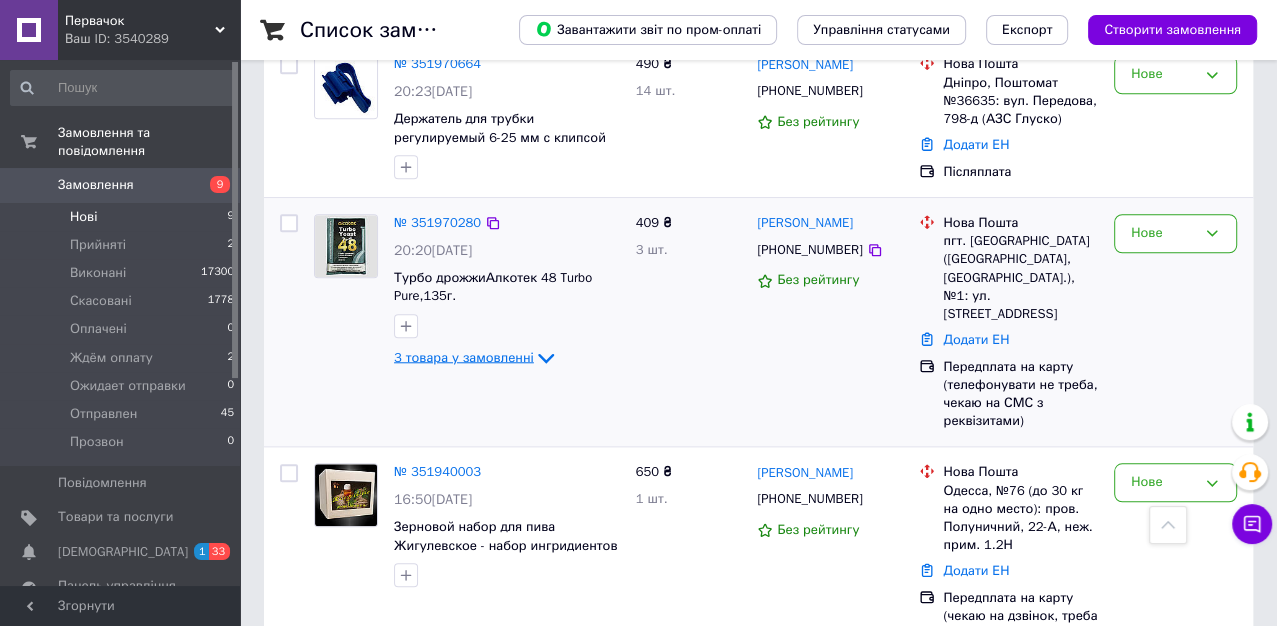 click 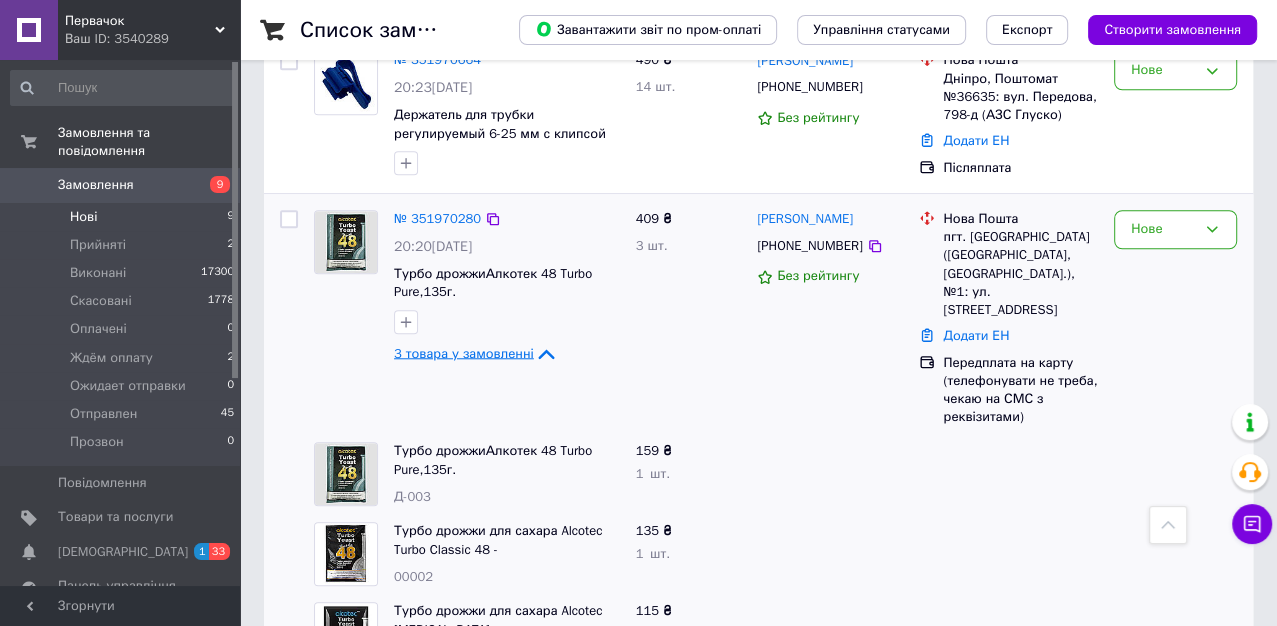 scroll, scrollTop: 1204, scrollLeft: 0, axis: vertical 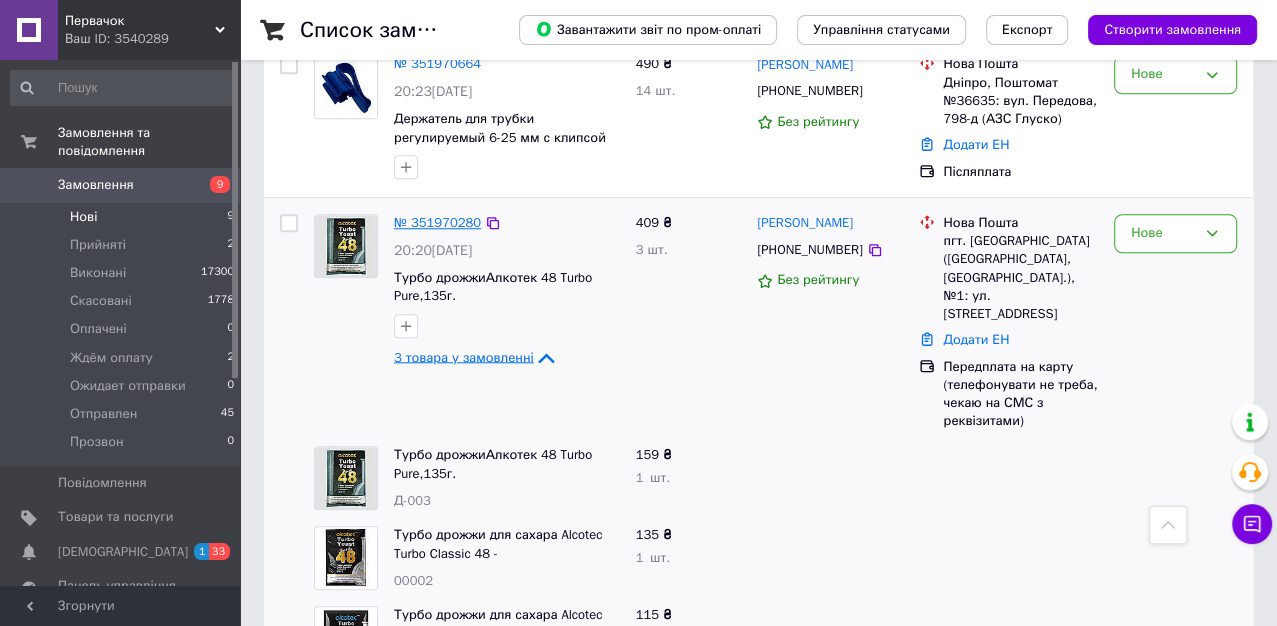 click on "№ 351970280" at bounding box center [437, 222] 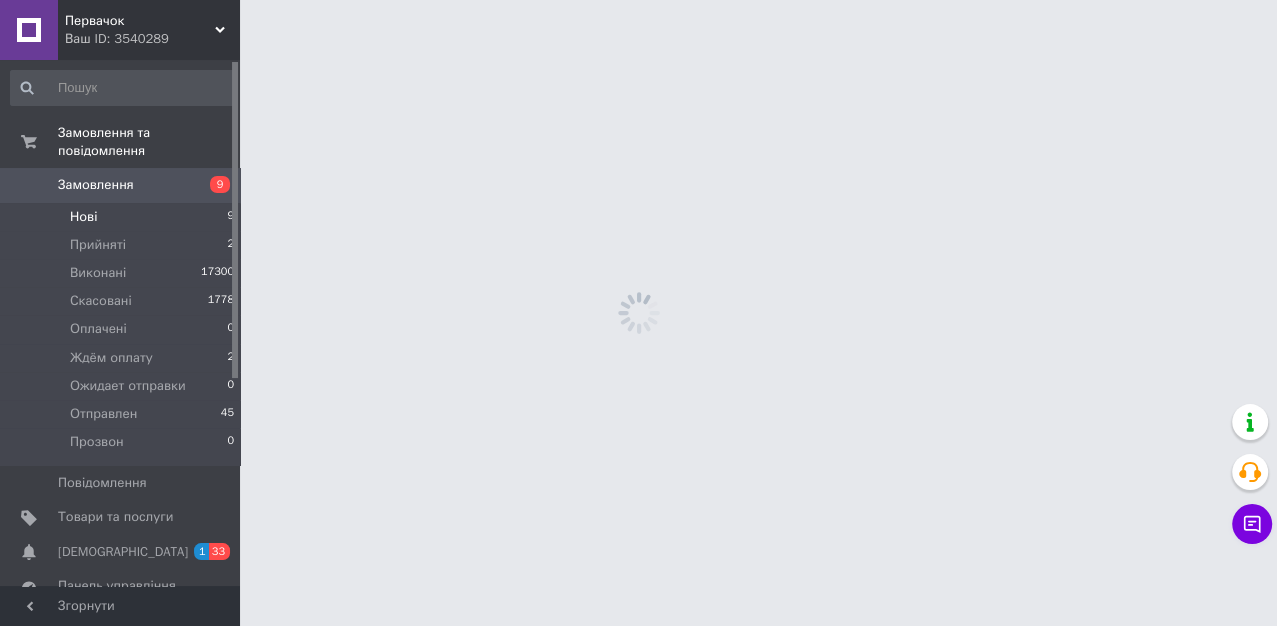 scroll, scrollTop: 0, scrollLeft: 0, axis: both 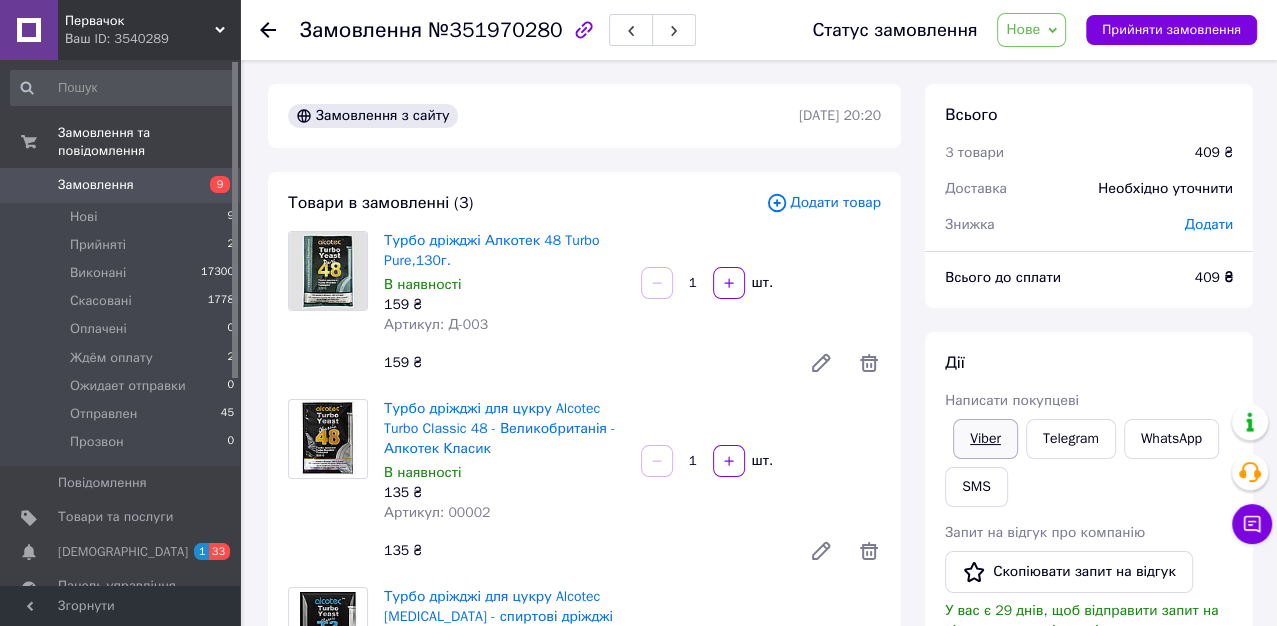 click on "Viber" at bounding box center [985, 439] 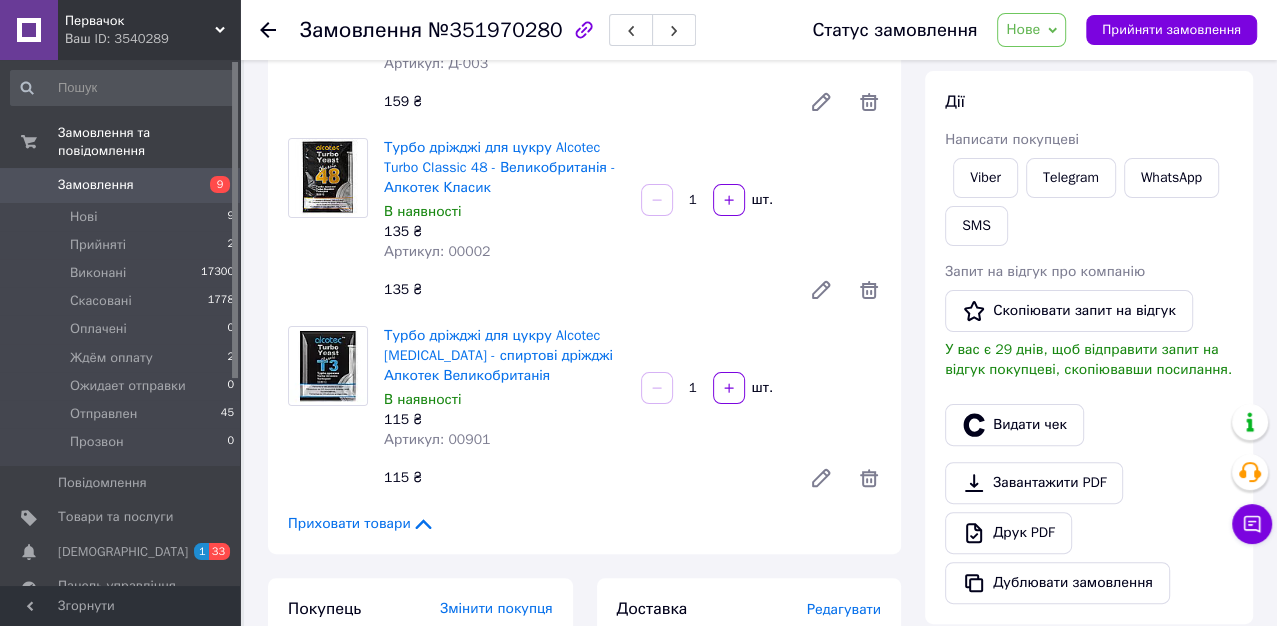 scroll, scrollTop: 555, scrollLeft: 0, axis: vertical 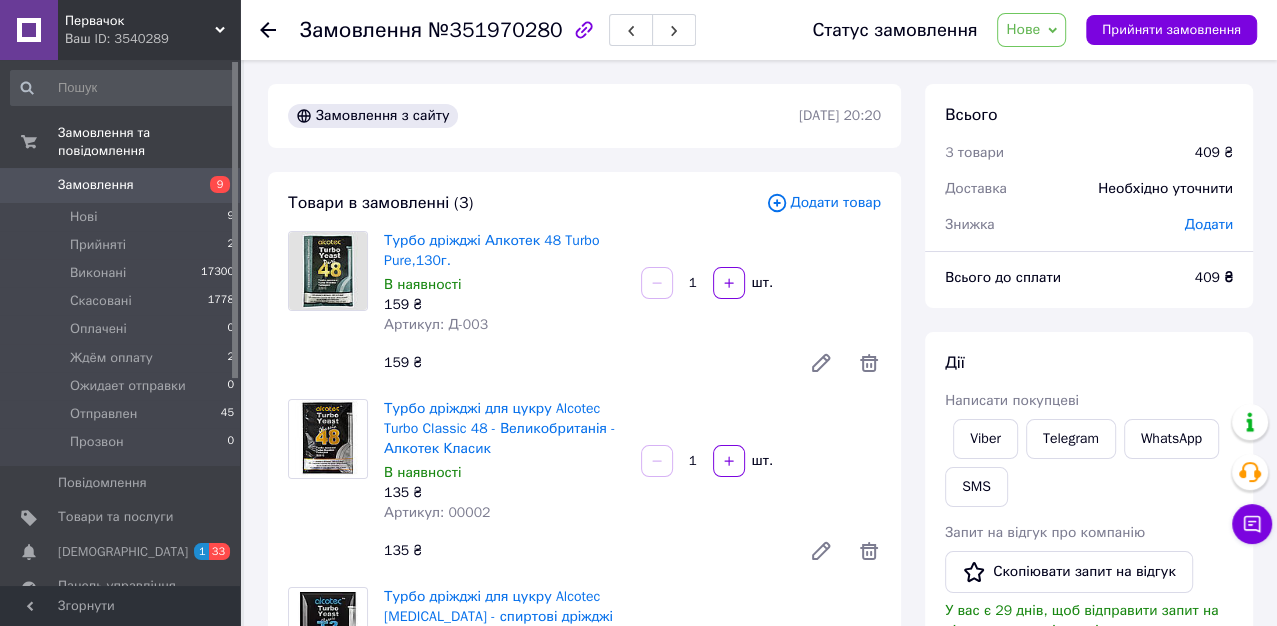click on "Нове" at bounding box center [1031, 30] 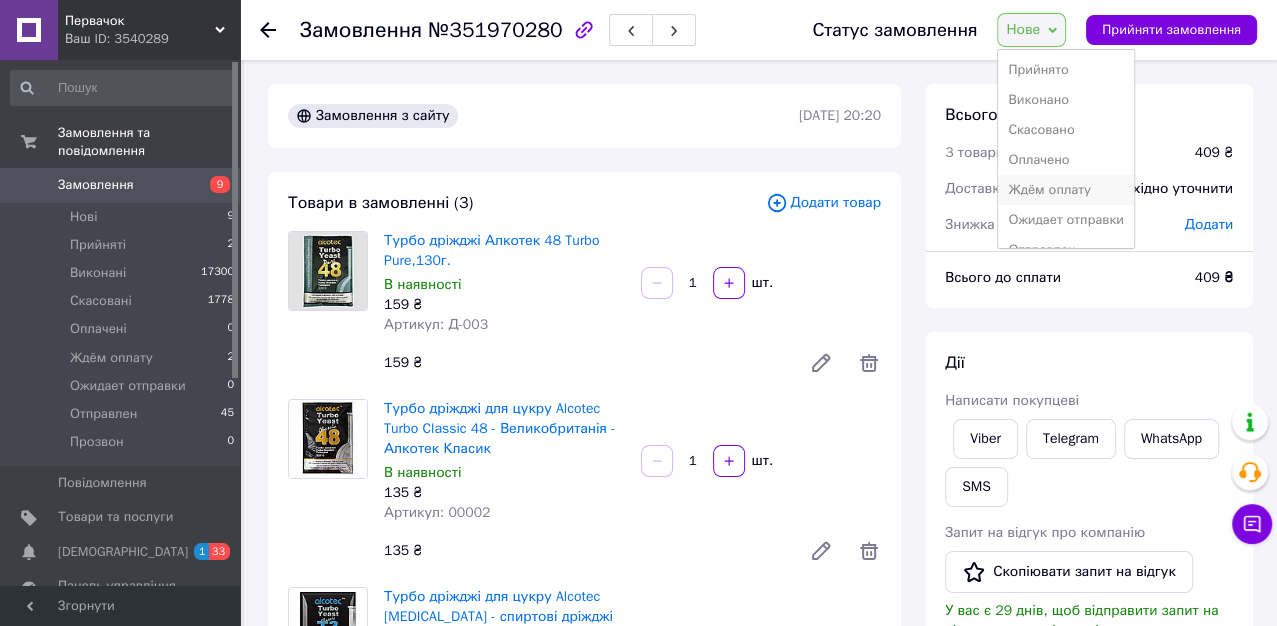 click on "Ждём оплату" at bounding box center [1066, 190] 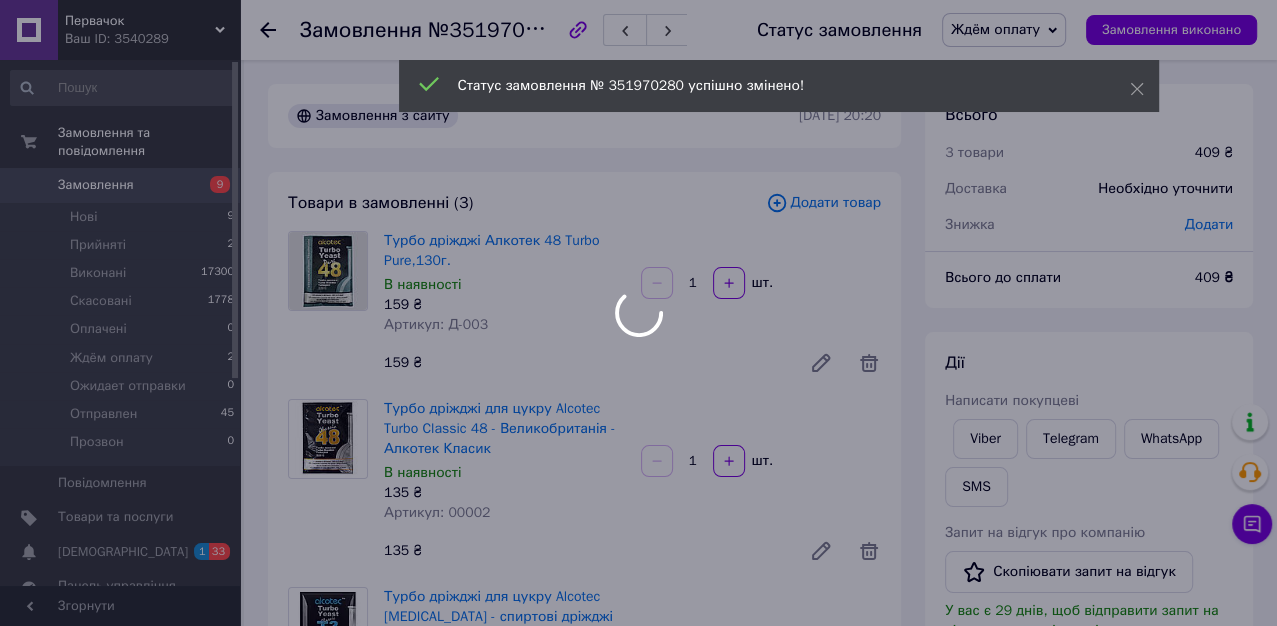 click at bounding box center (638, 313) 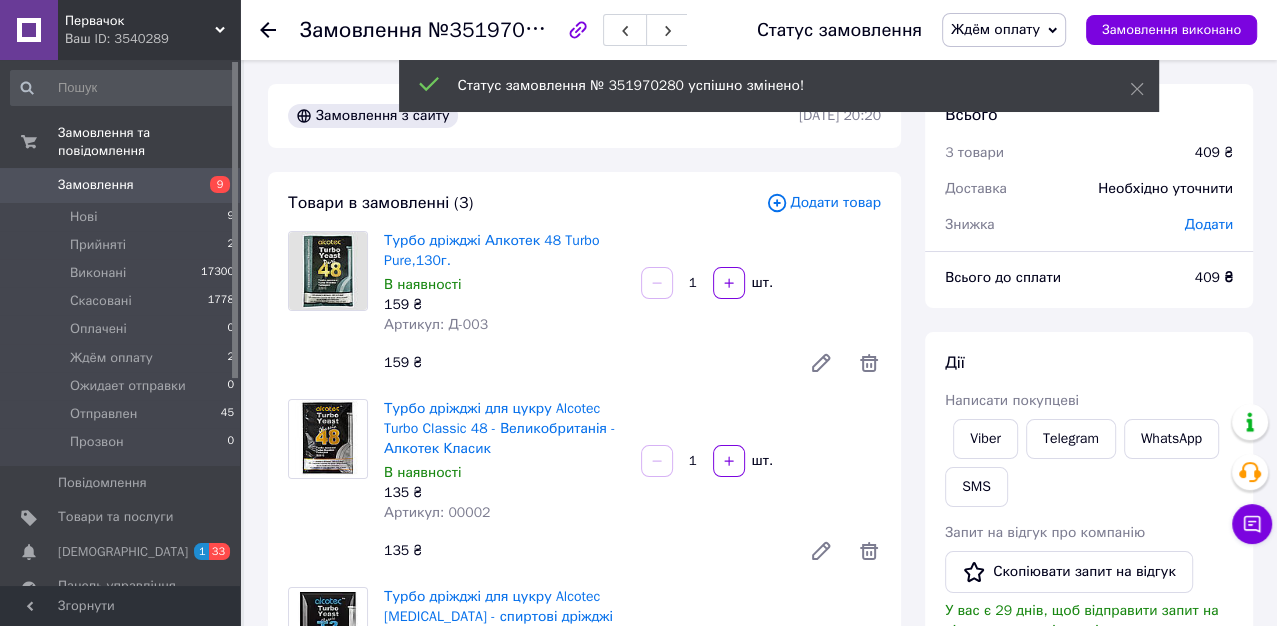 click 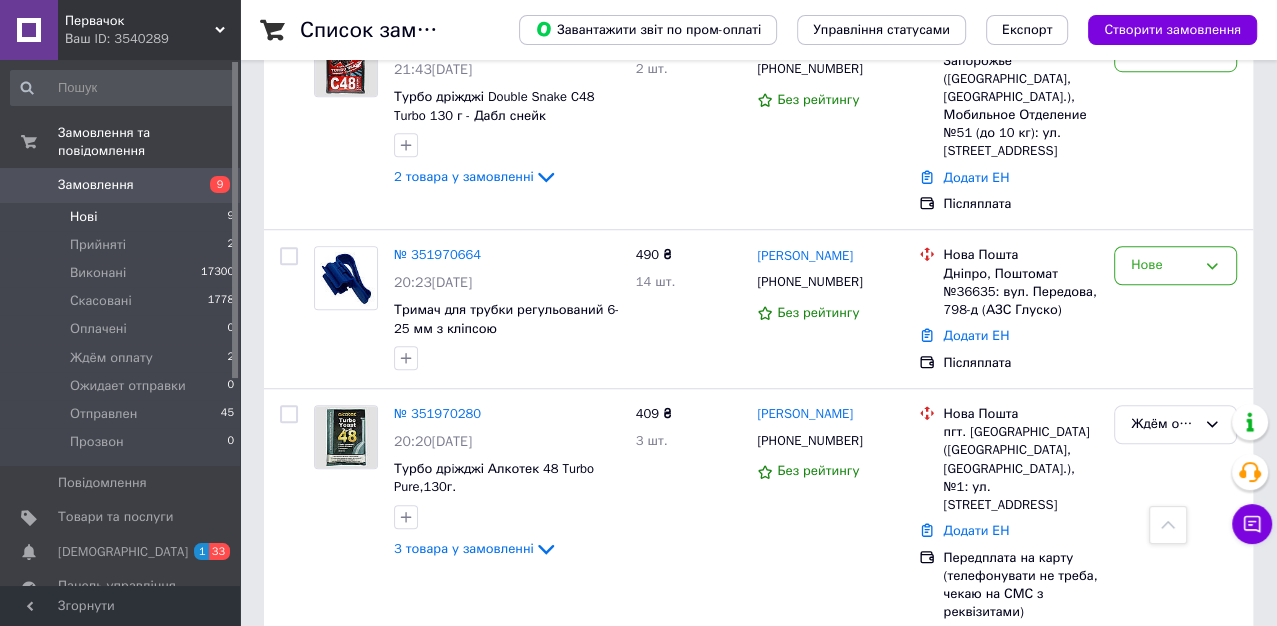 scroll, scrollTop: 982, scrollLeft: 0, axis: vertical 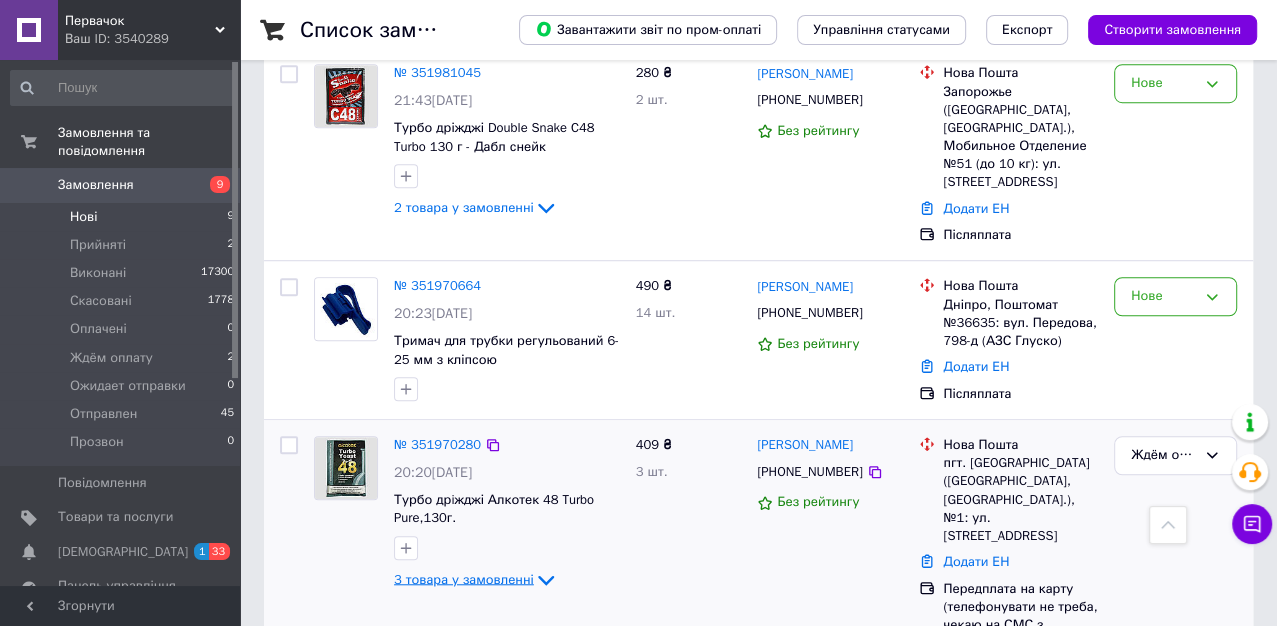click 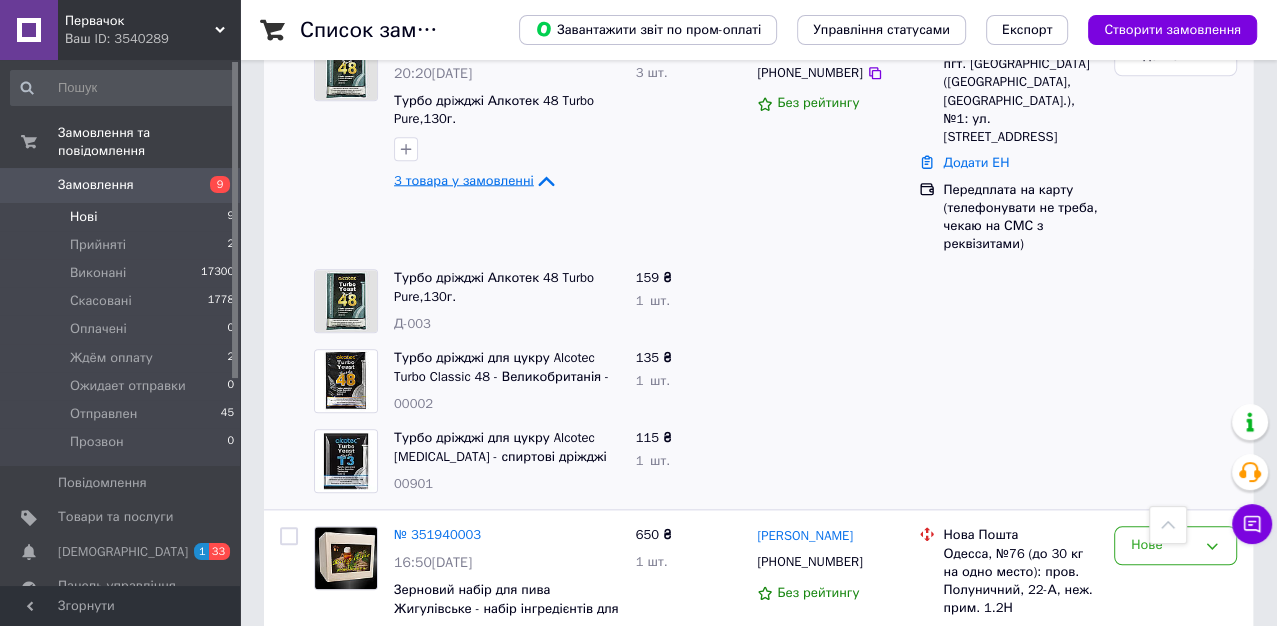 scroll, scrollTop: 1444, scrollLeft: 0, axis: vertical 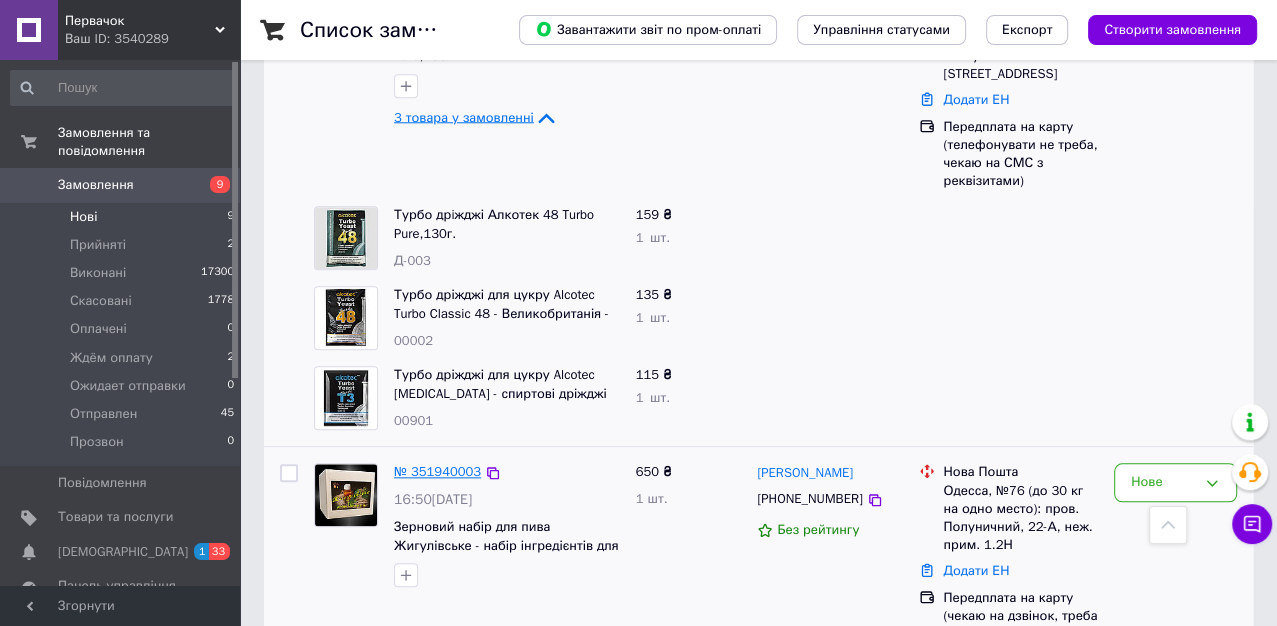 click on "№ 351940003" at bounding box center [437, 471] 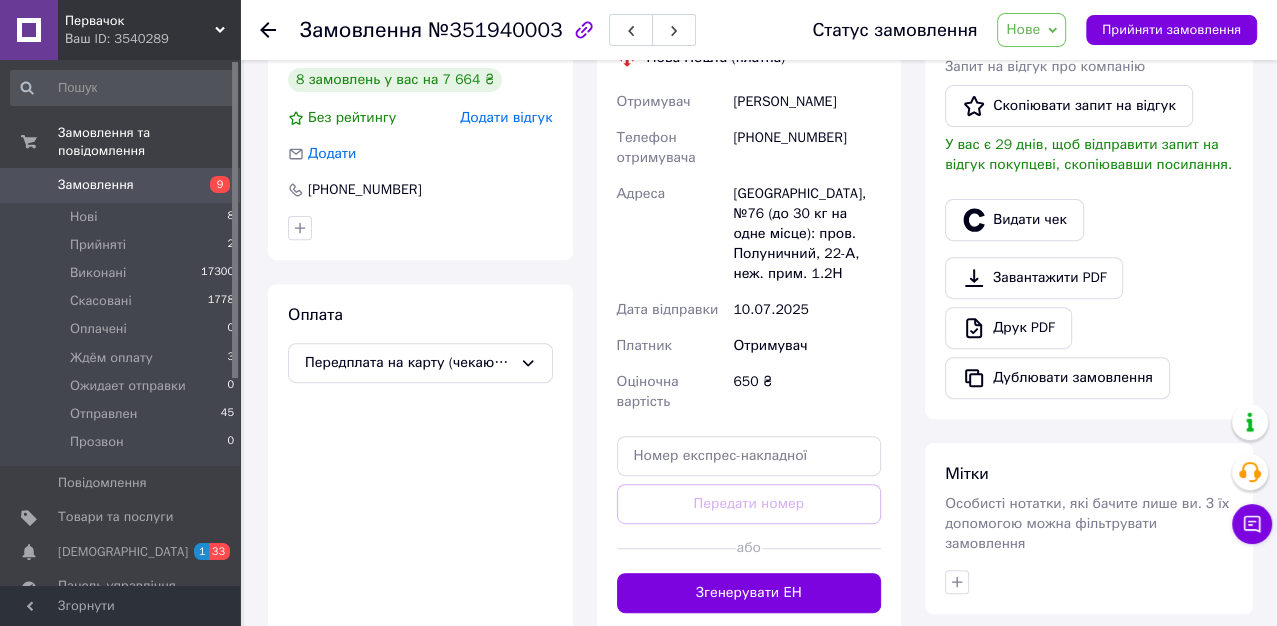 scroll, scrollTop: 355, scrollLeft: 0, axis: vertical 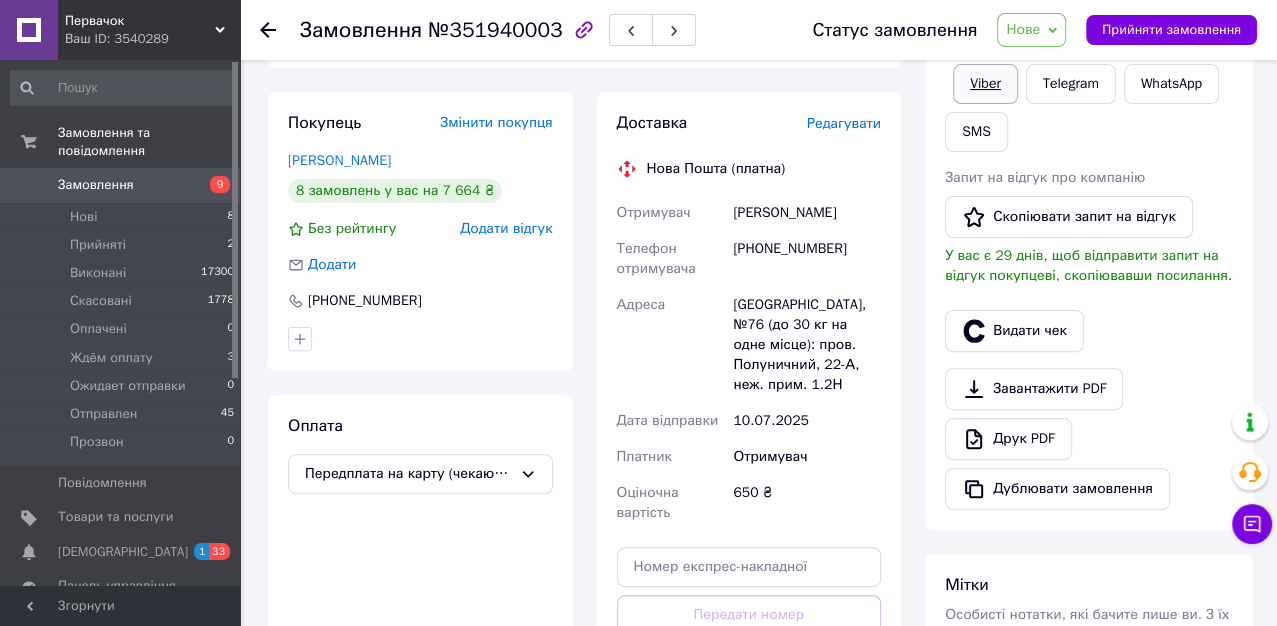 click on "Viber" at bounding box center (985, 84) 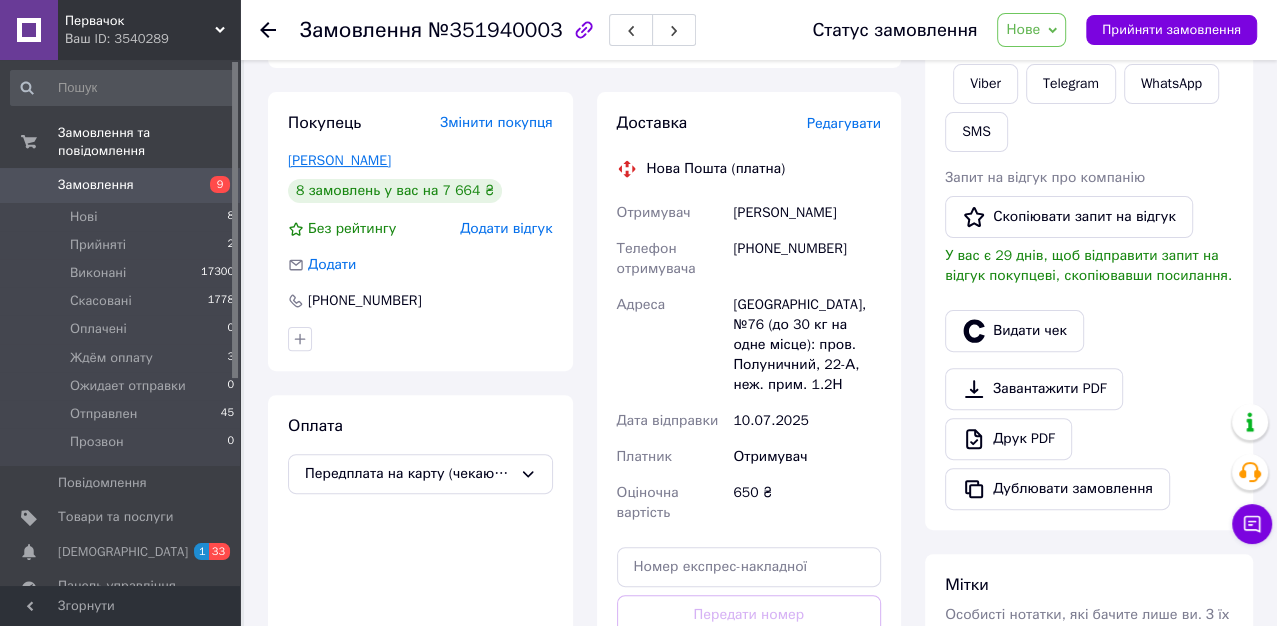 click on "[PERSON_NAME]" at bounding box center (339, 160) 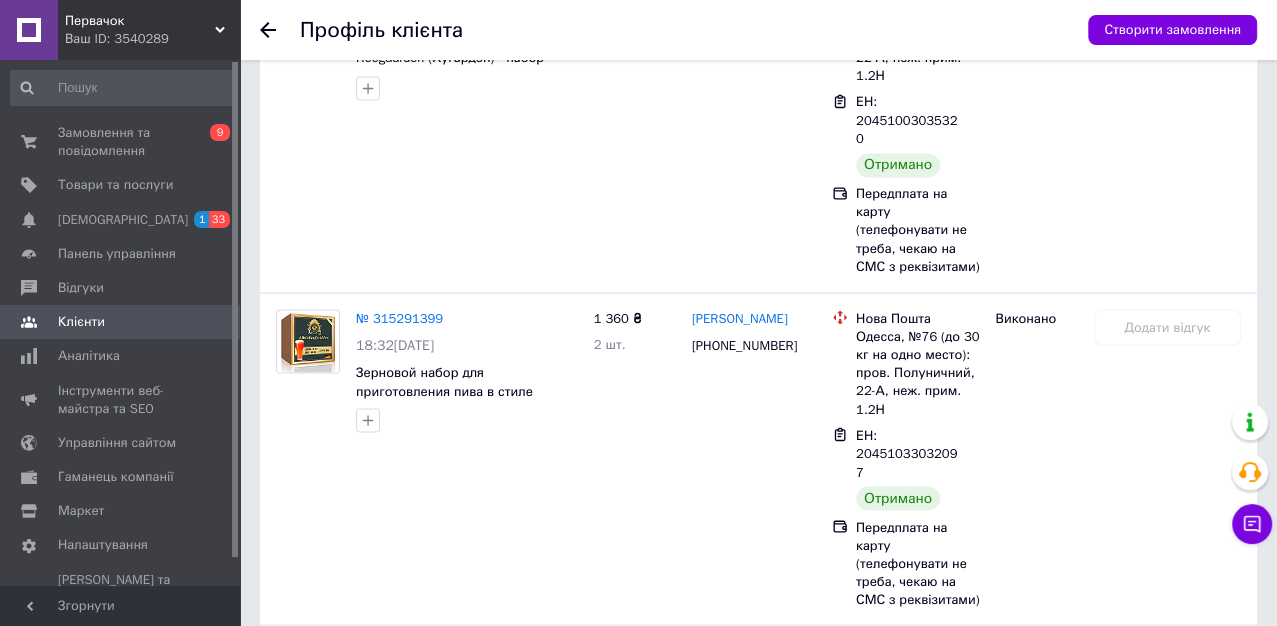 scroll, scrollTop: 2190, scrollLeft: 0, axis: vertical 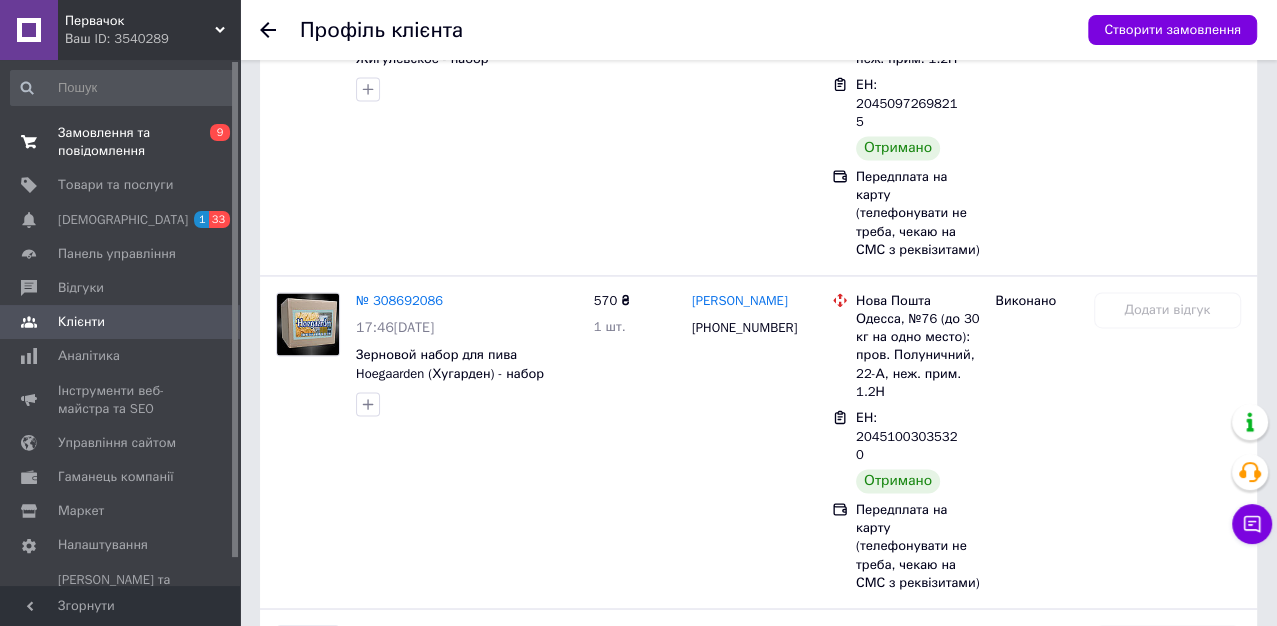 click on "Замовлення та повідомлення" at bounding box center (121, 142) 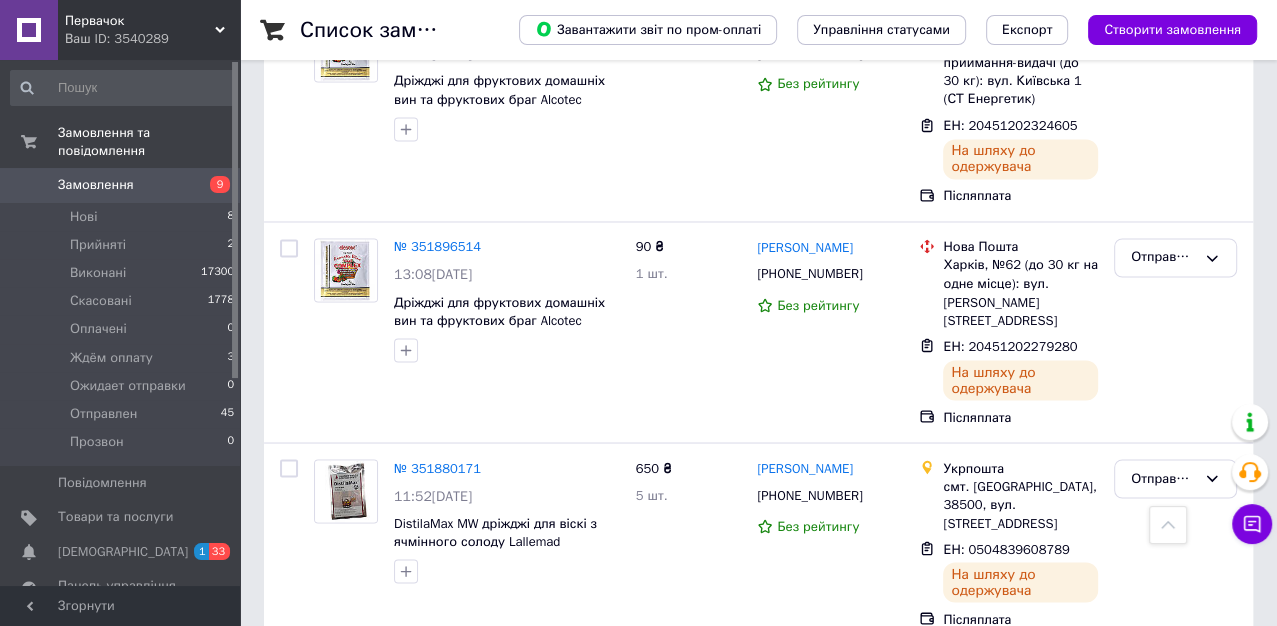 scroll, scrollTop: 3111, scrollLeft: 0, axis: vertical 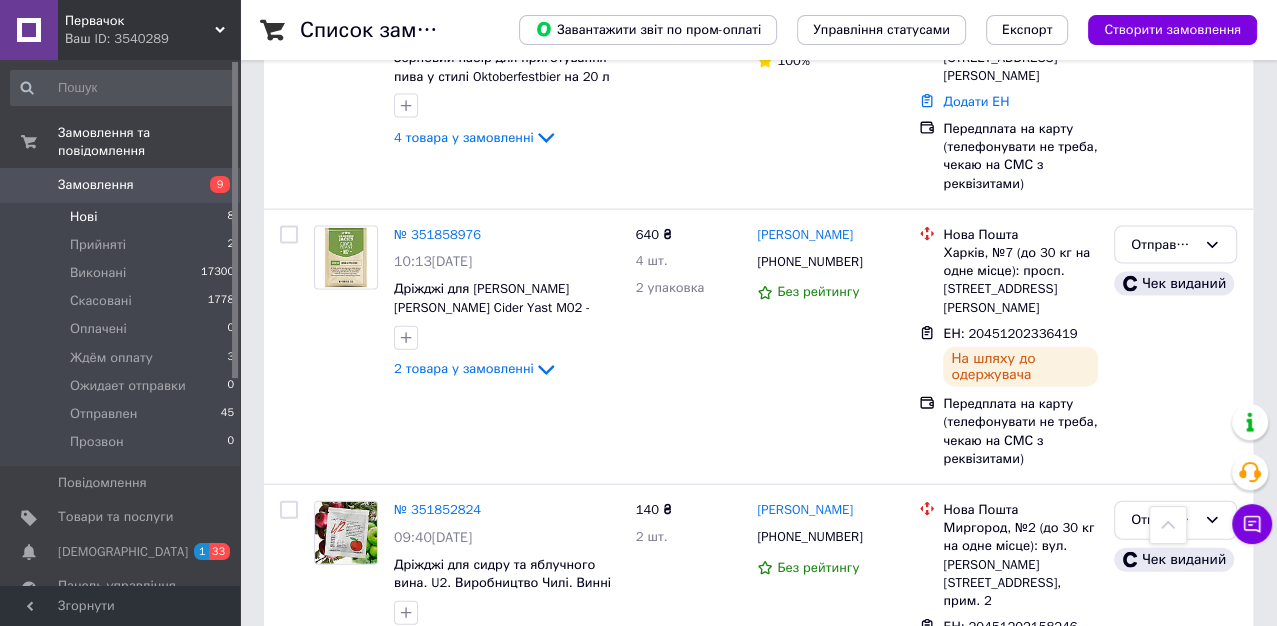 click on "Нові" at bounding box center (83, 217) 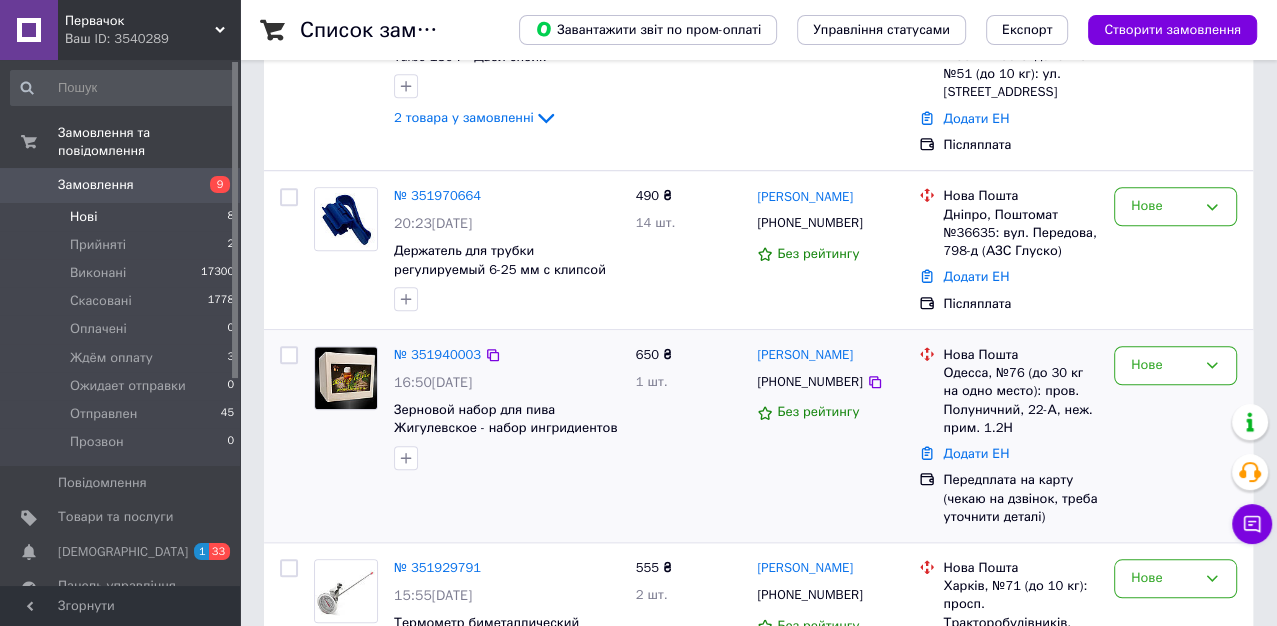 scroll, scrollTop: 1103, scrollLeft: 0, axis: vertical 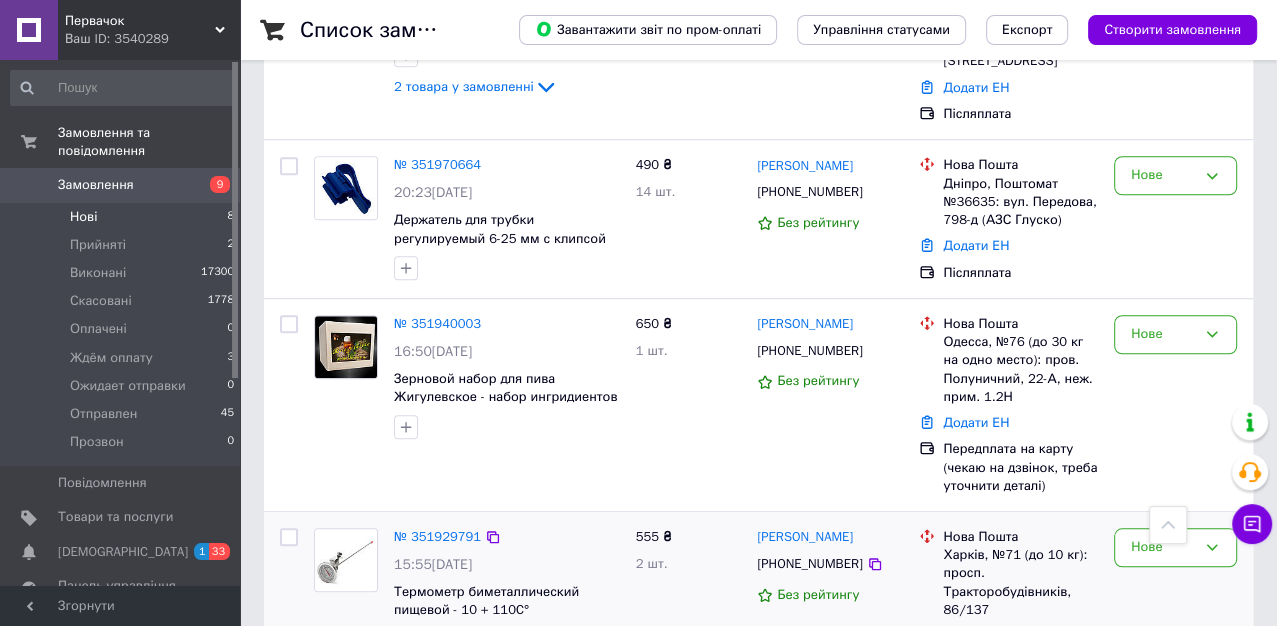 click 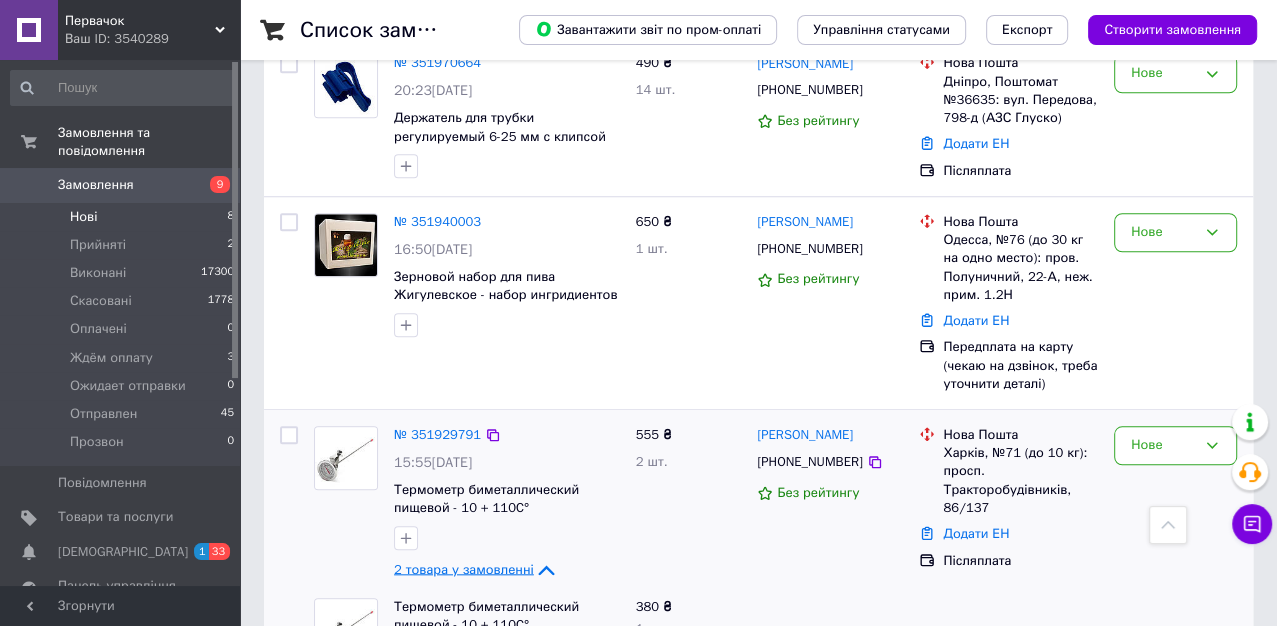 scroll, scrollTop: 1263, scrollLeft: 0, axis: vertical 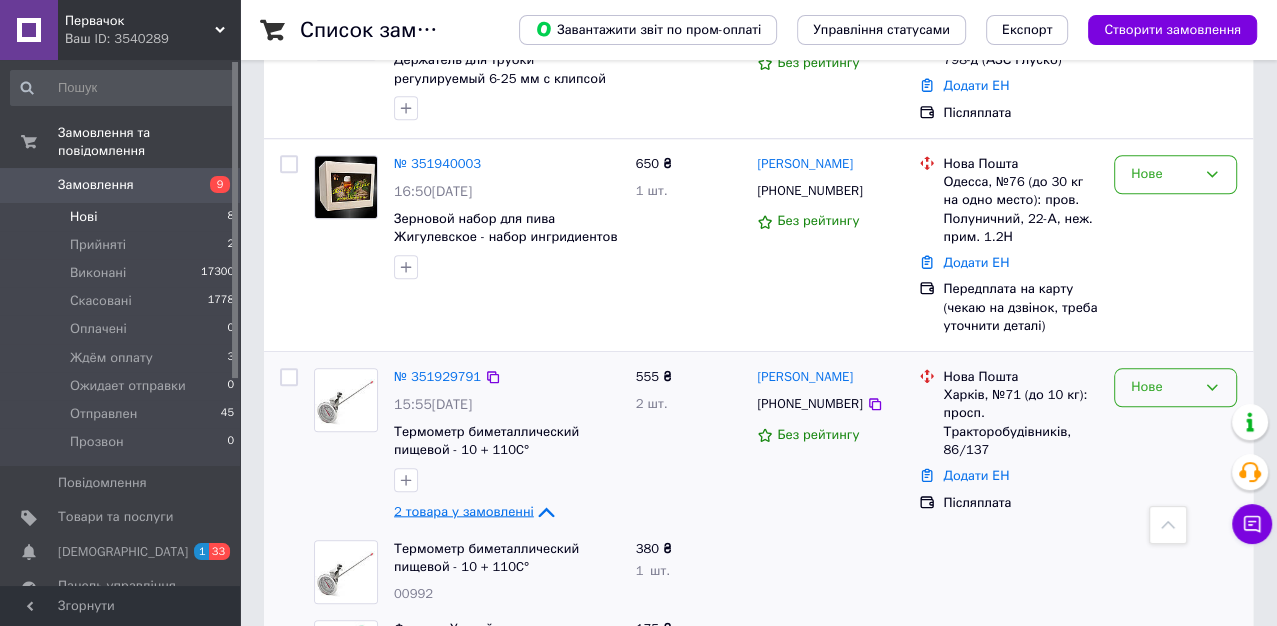 click 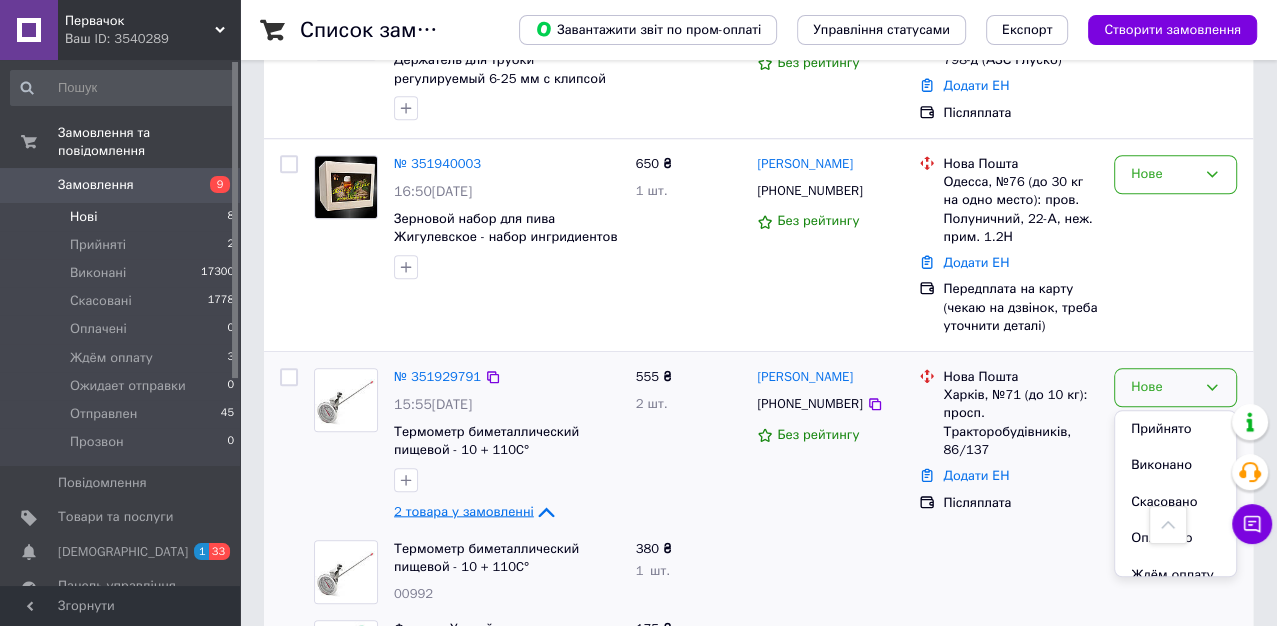 click on "Прийнято" at bounding box center (1175, 429) 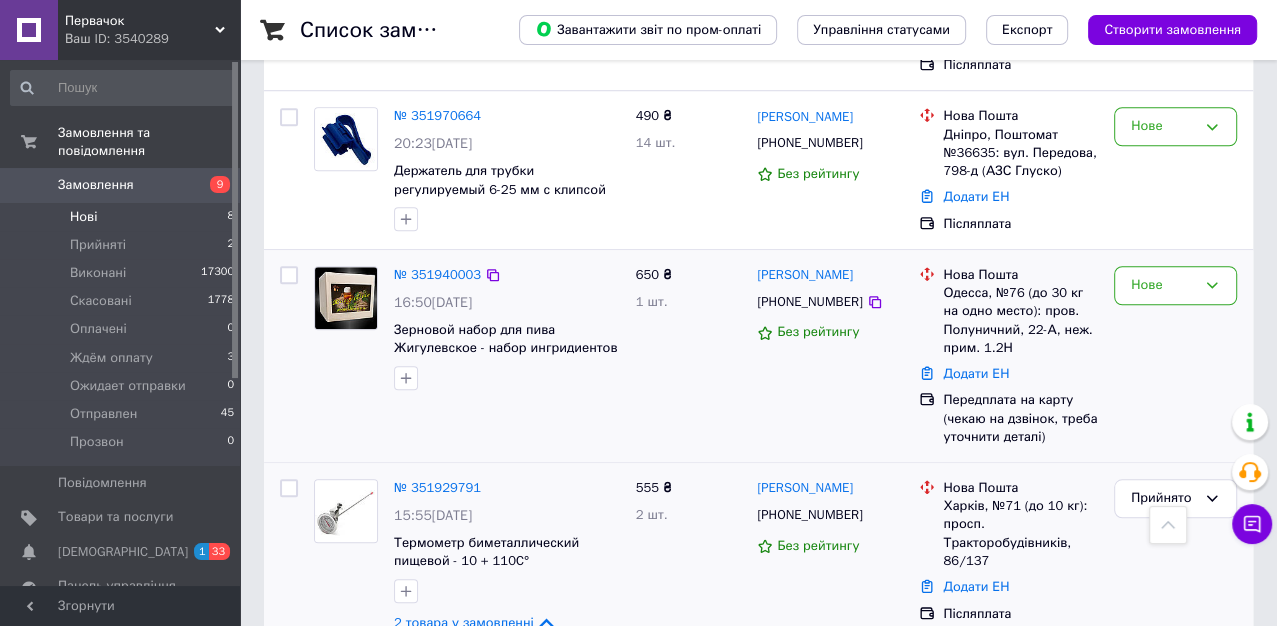 scroll, scrollTop: 1041, scrollLeft: 0, axis: vertical 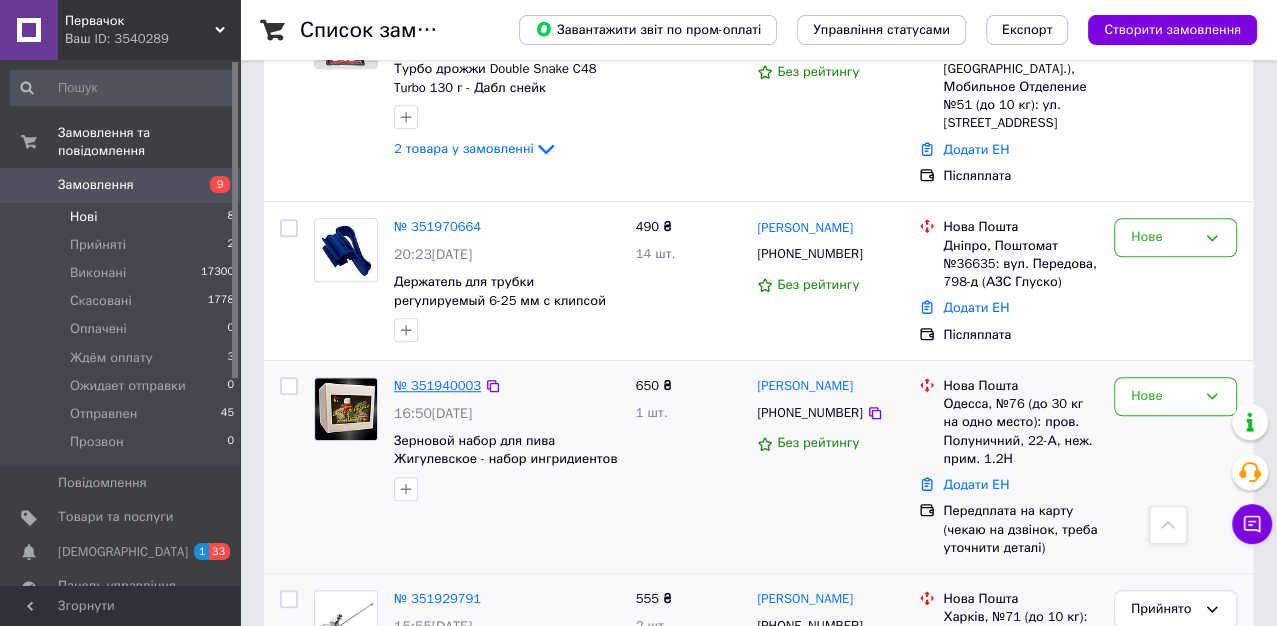 click on "№ 351940003" at bounding box center (437, 385) 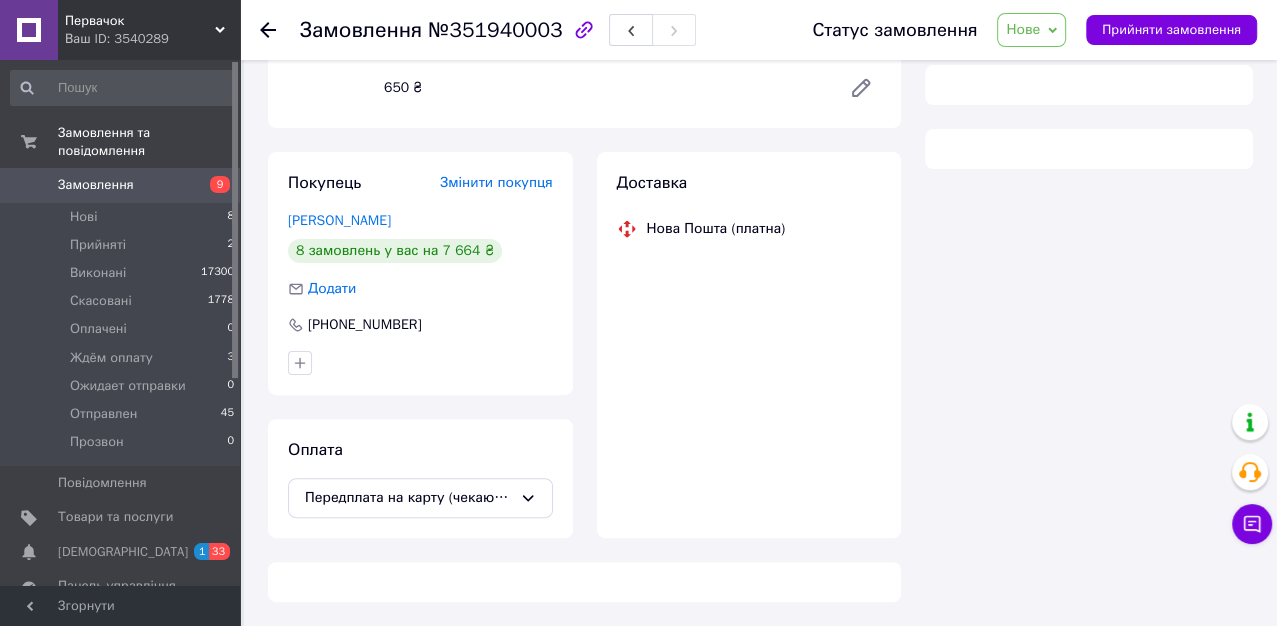 scroll, scrollTop: 911, scrollLeft: 0, axis: vertical 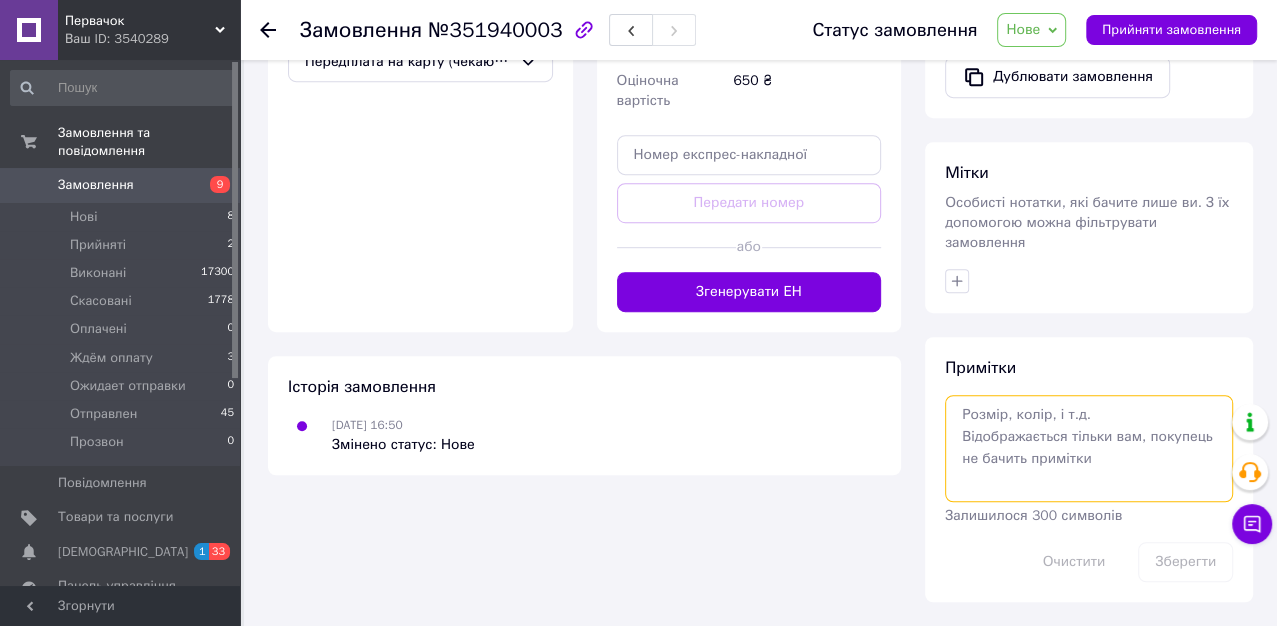 click at bounding box center [1089, 448] 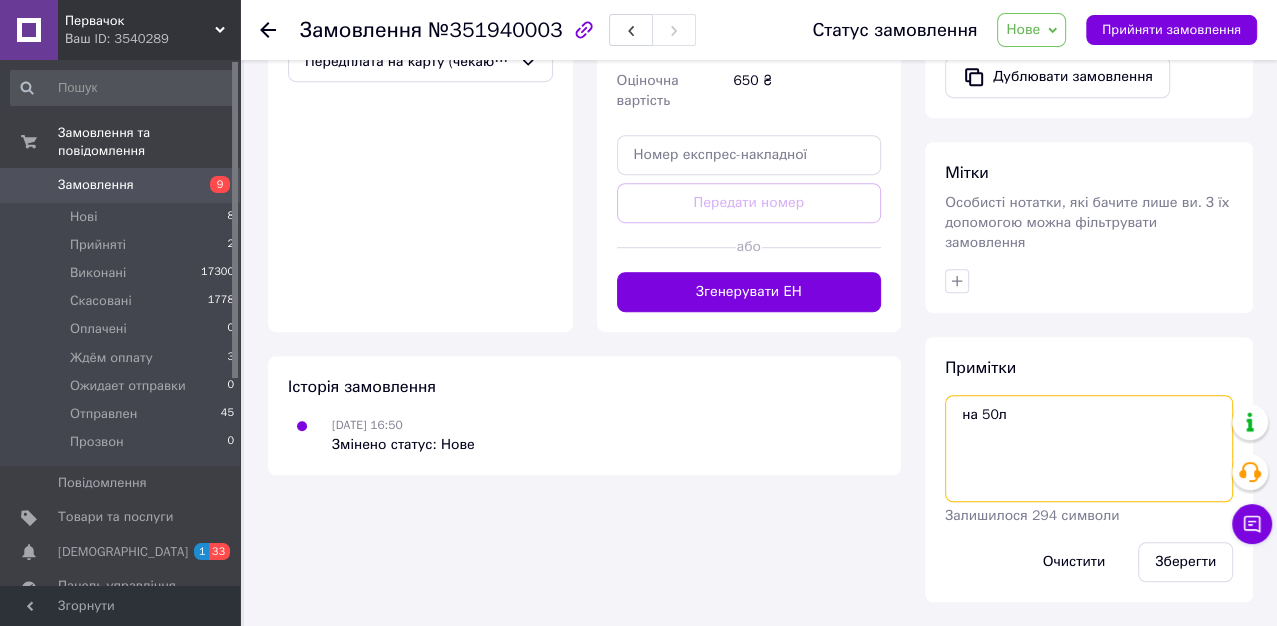 click on "на 50л" at bounding box center [1089, 448] 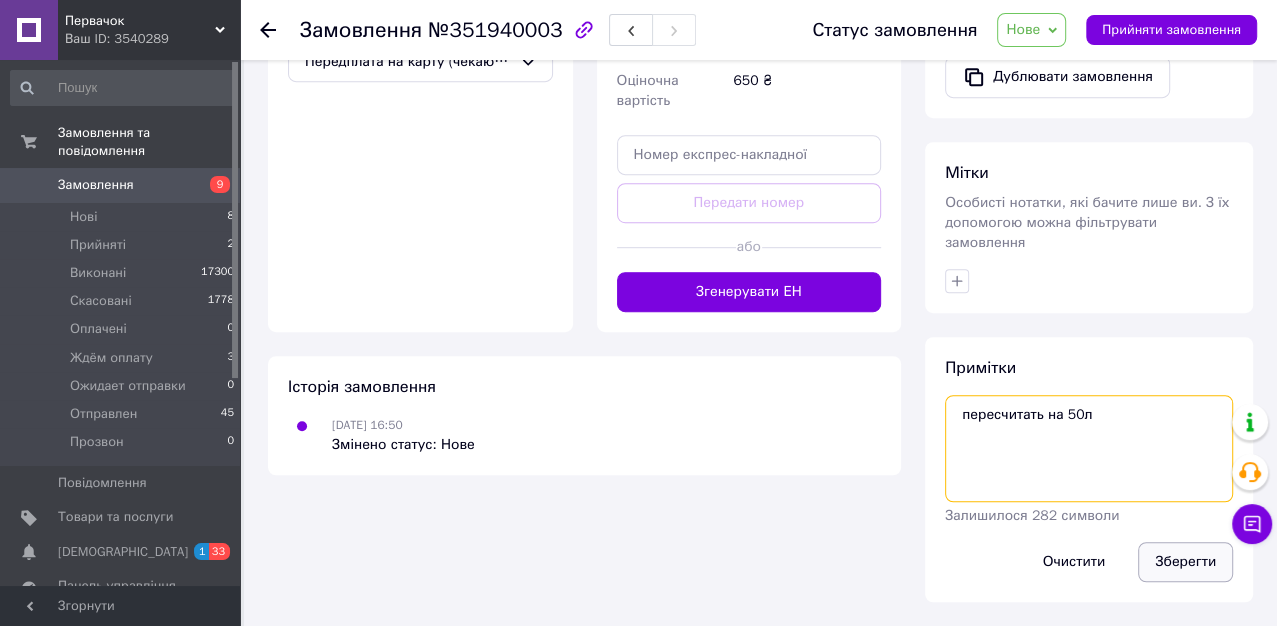 type on "пересчитать на 50л" 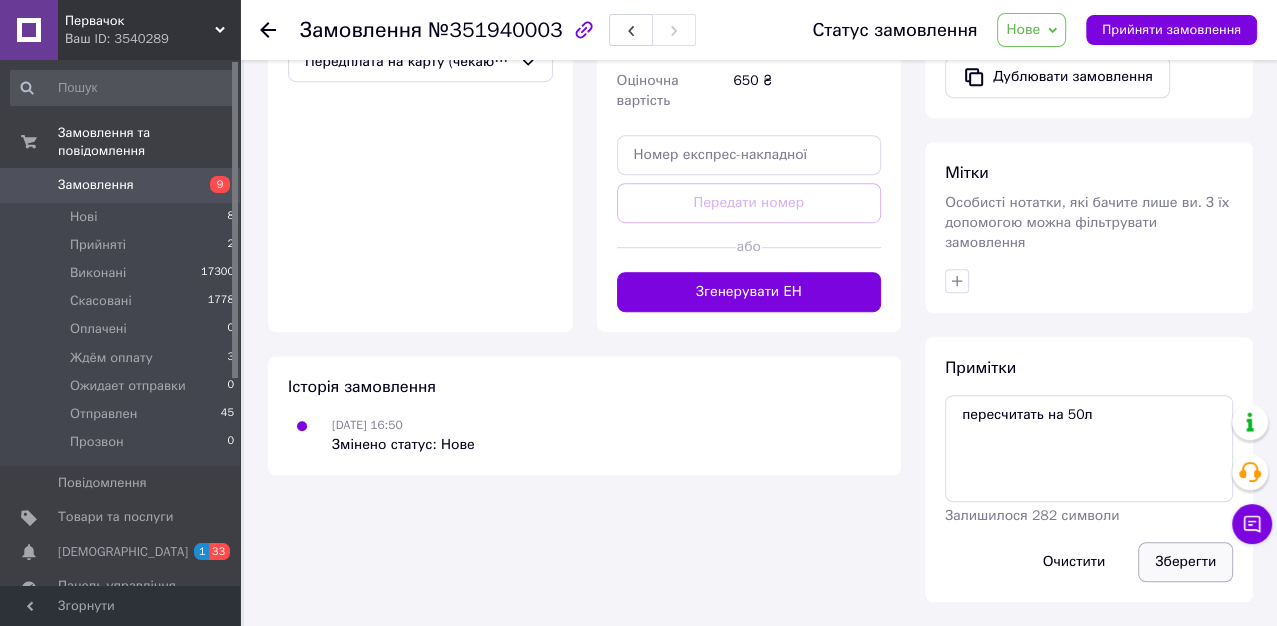click on "Зберегти" at bounding box center [1185, 562] 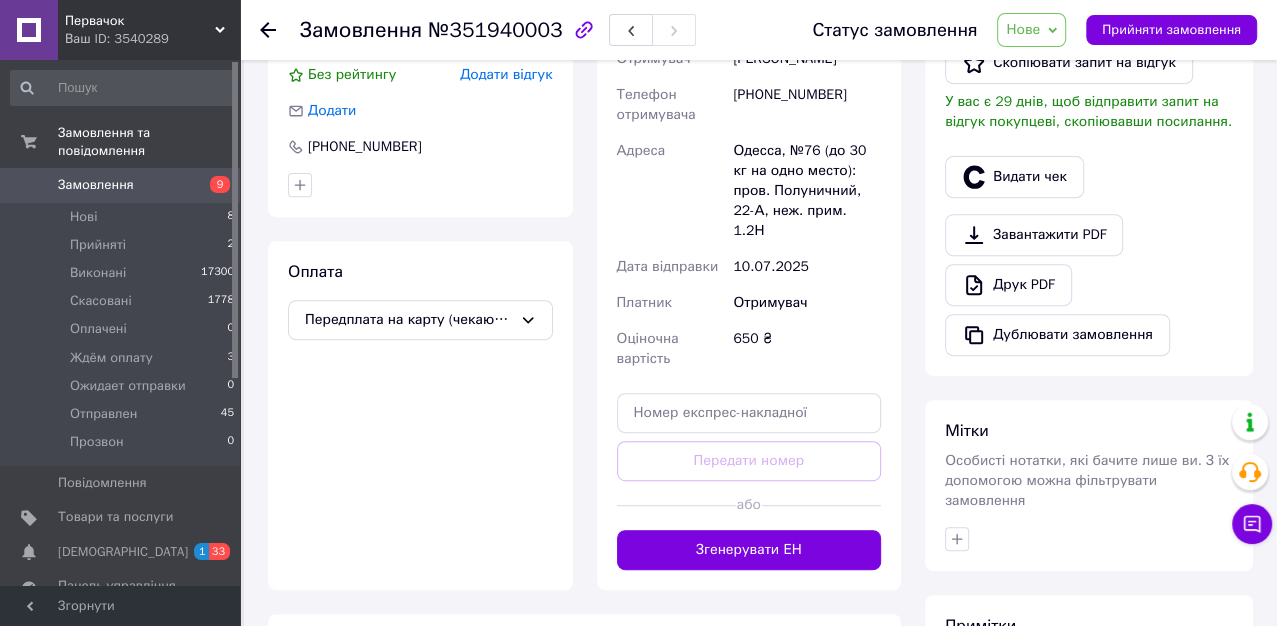 scroll, scrollTop: 355, scrollLeft: 0, axis: vertical 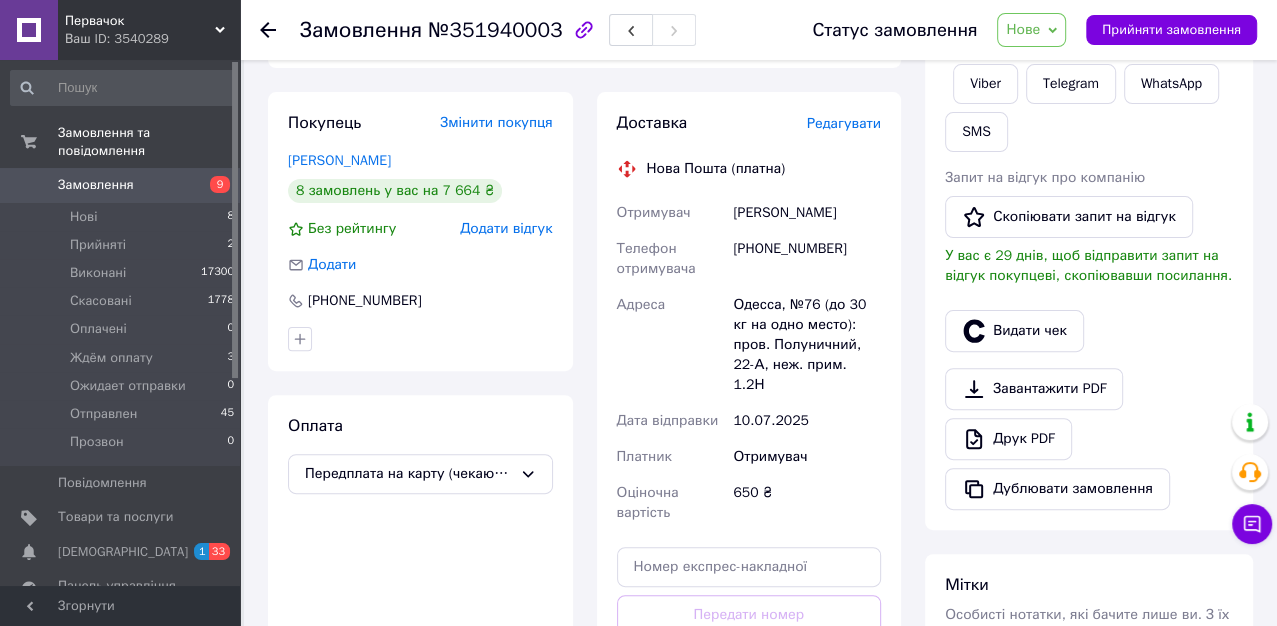 click on "Нове" at bounding box center [1031, 30] 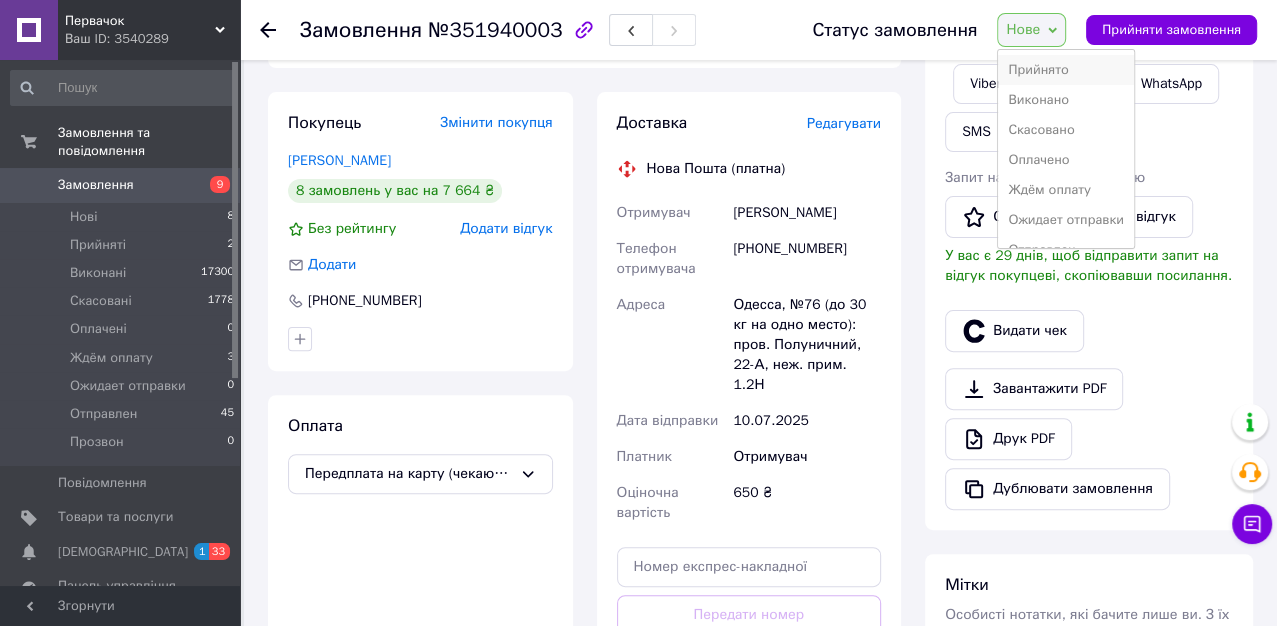 click on "Прийнято" at bounding box center [1066, 70] 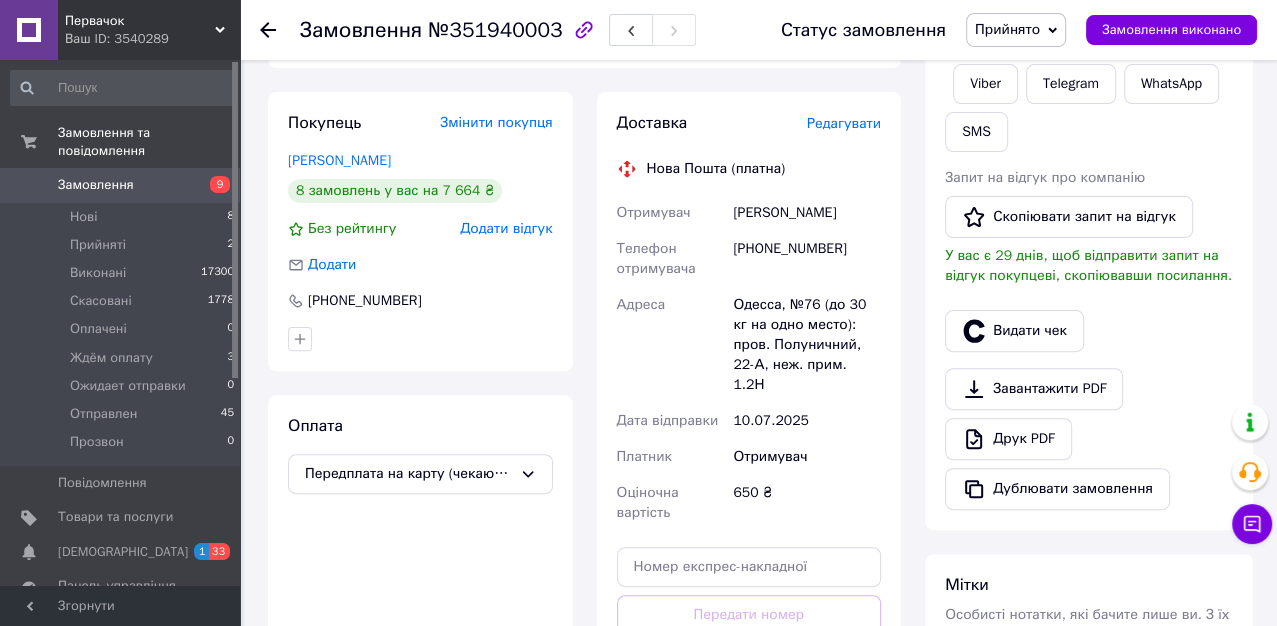 click 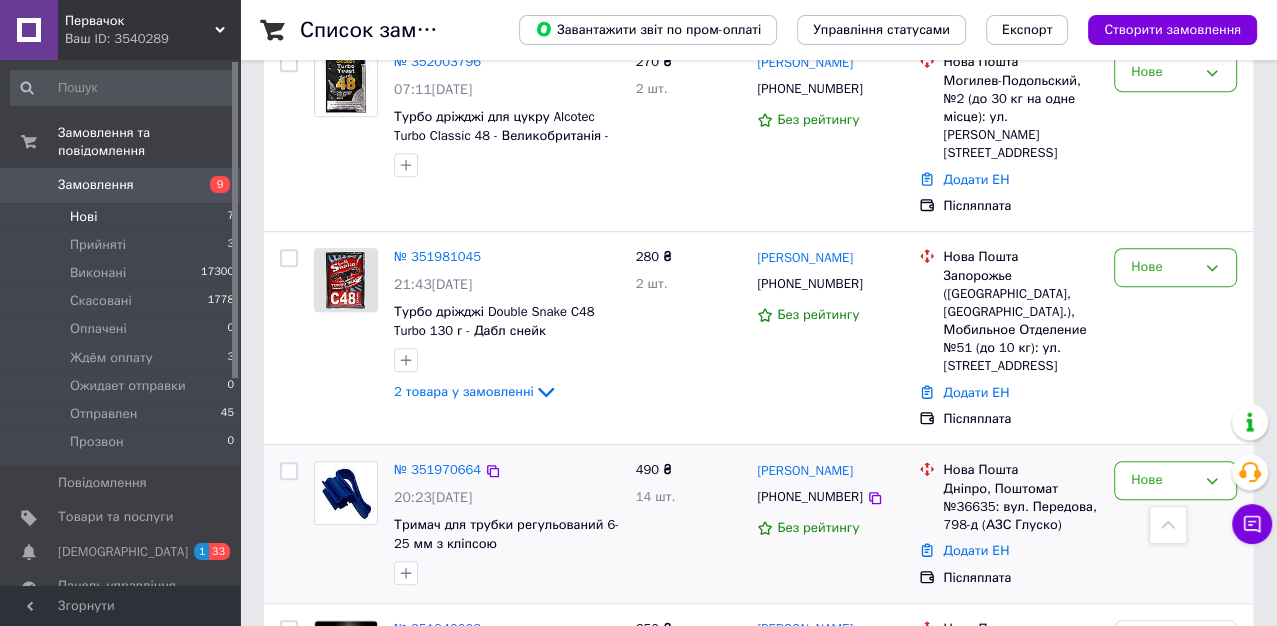 scroll, scrollTop: 687, scrollLeft: 0, axis: vertical 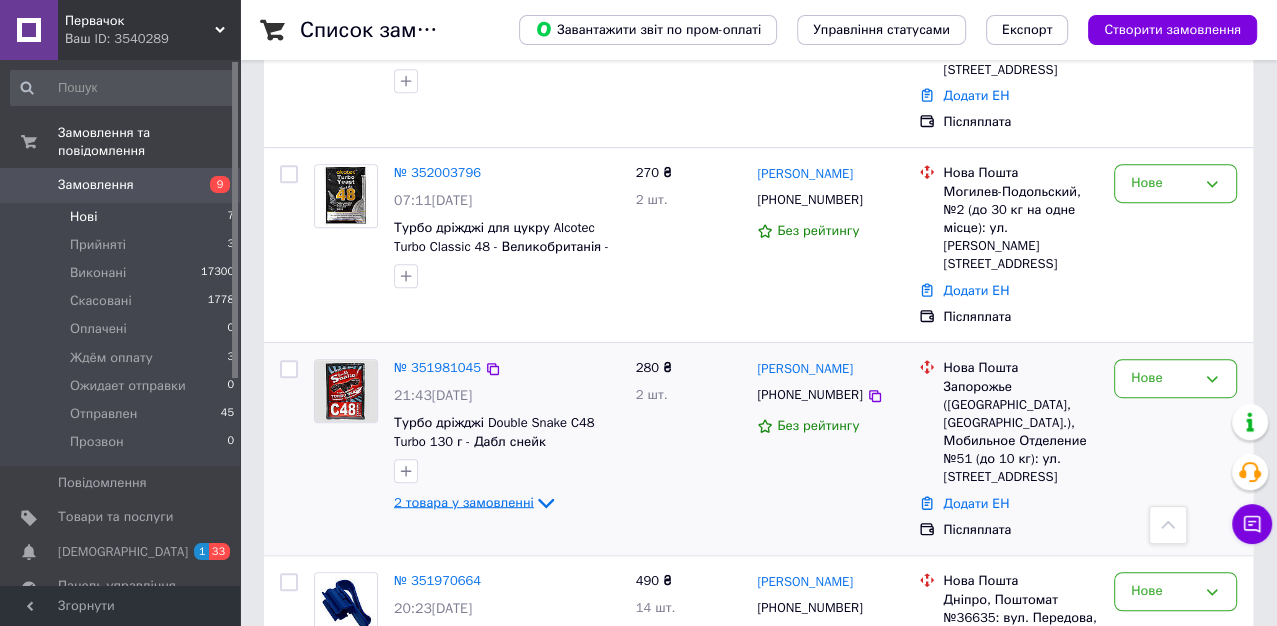 click 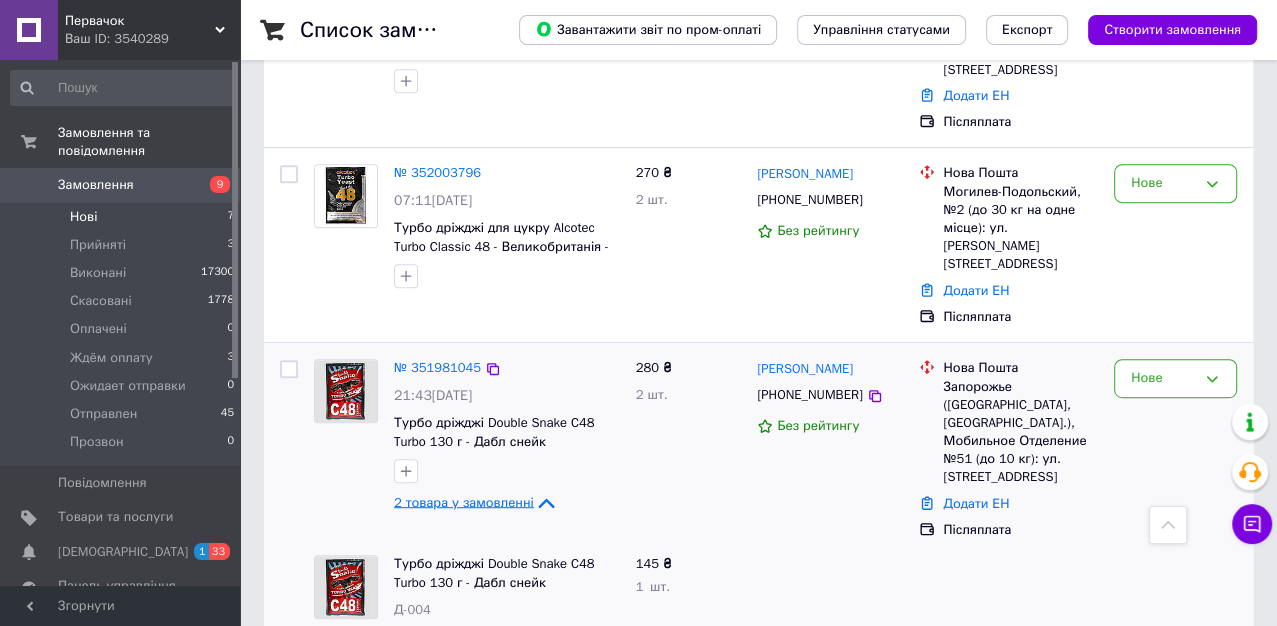 scroll, scrollTop: 798, scrollLeft: 0, axis: vertical 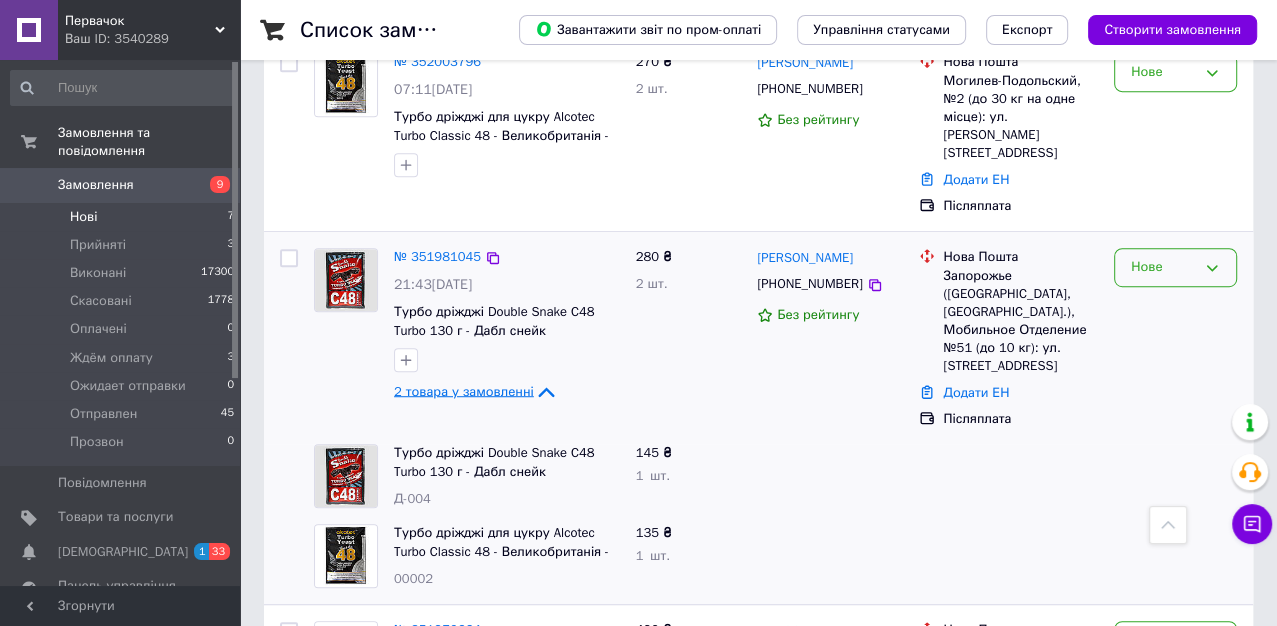 click 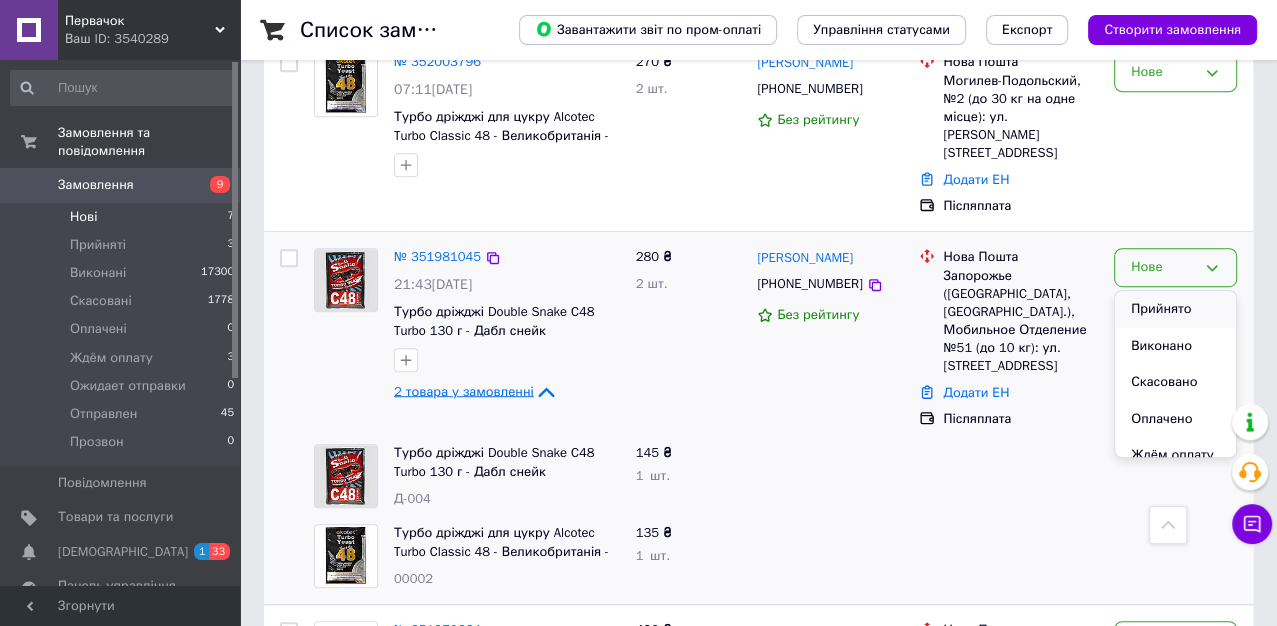 click on "Прийнято" at bounding box center (1175, 309) 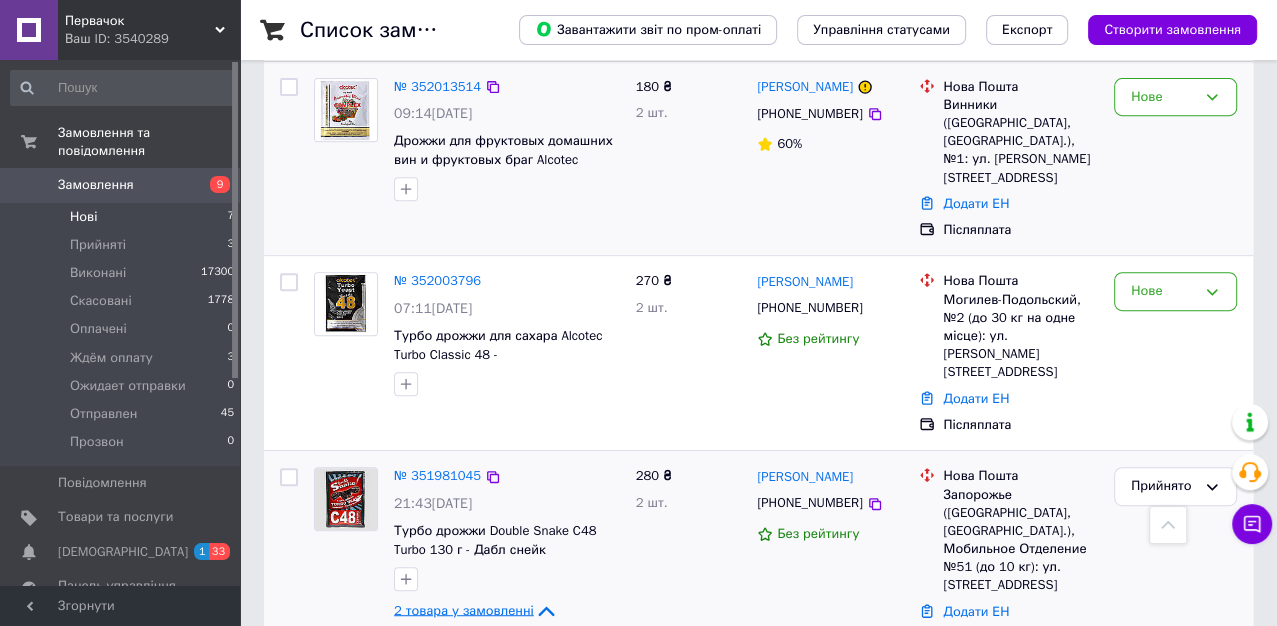 scroll, scrollTop: 555, scrollLeft: 0, axis: vertical 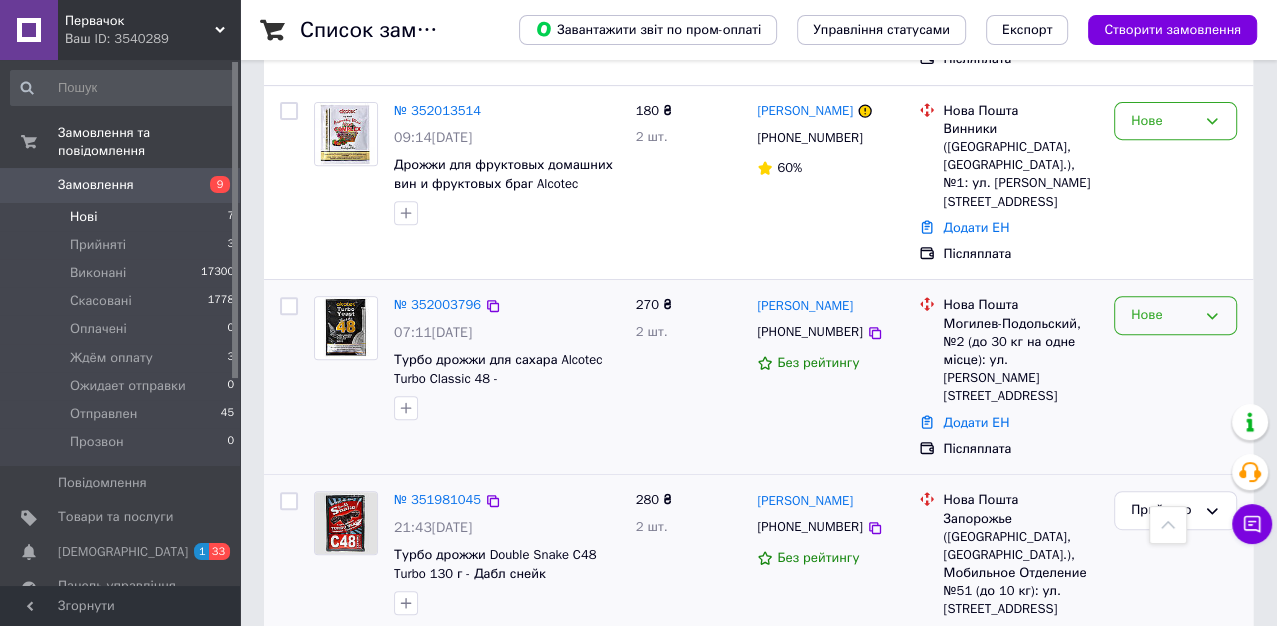 click 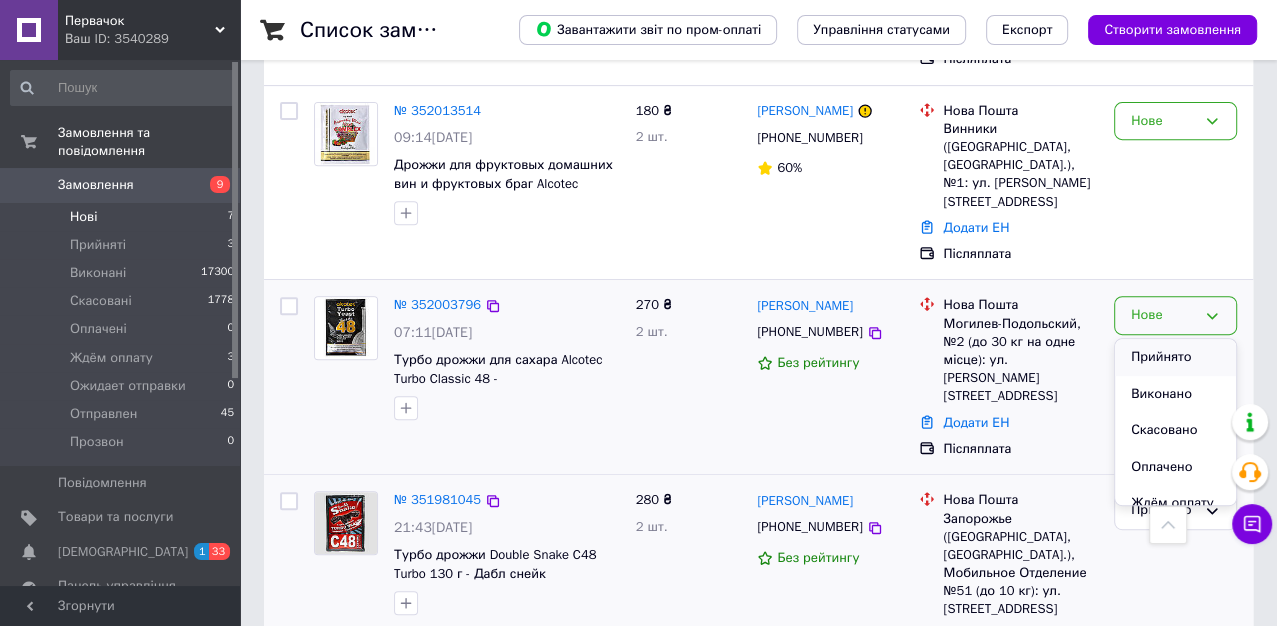 click on "Прийнято" at bounding box center (1175, 357) 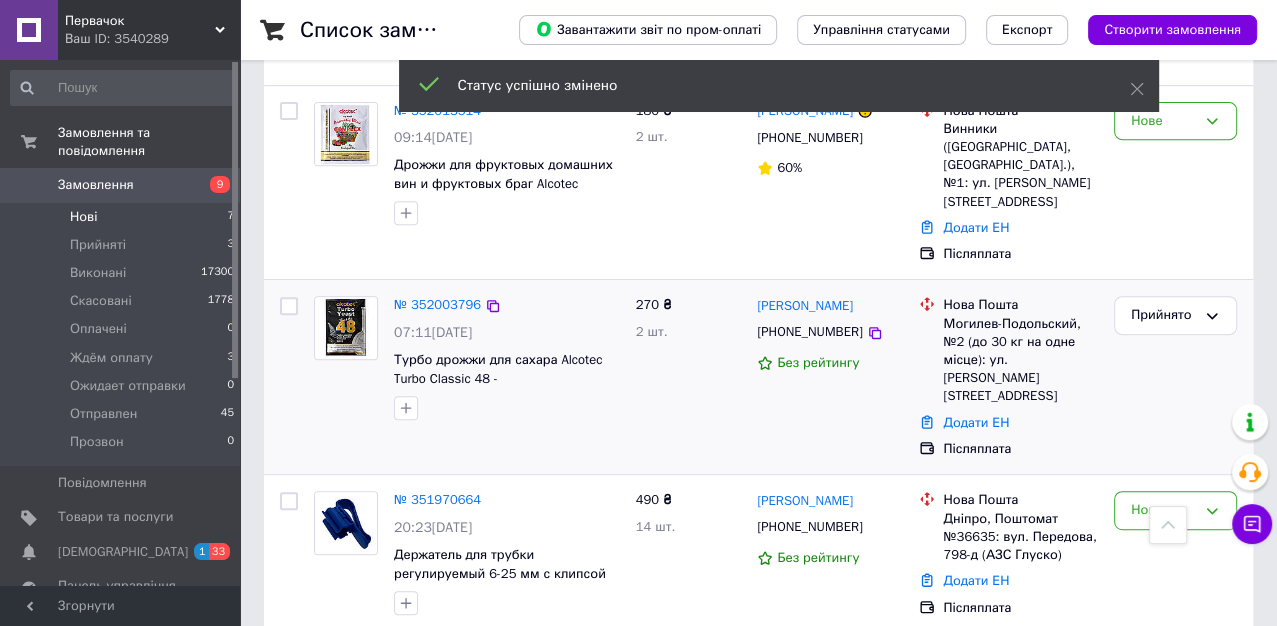 scroll, scrollTop: 282, scrollLeft: 0, axis: vertical 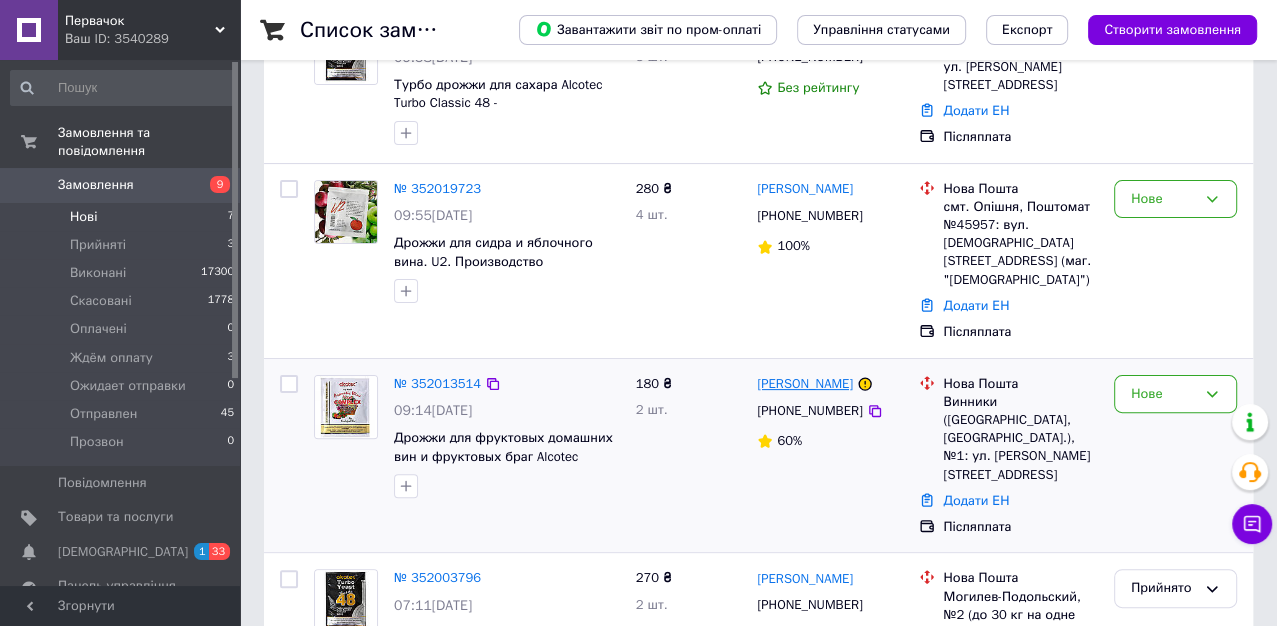 click on "[PERSON_NAME]" at bounding box center [805, 384] 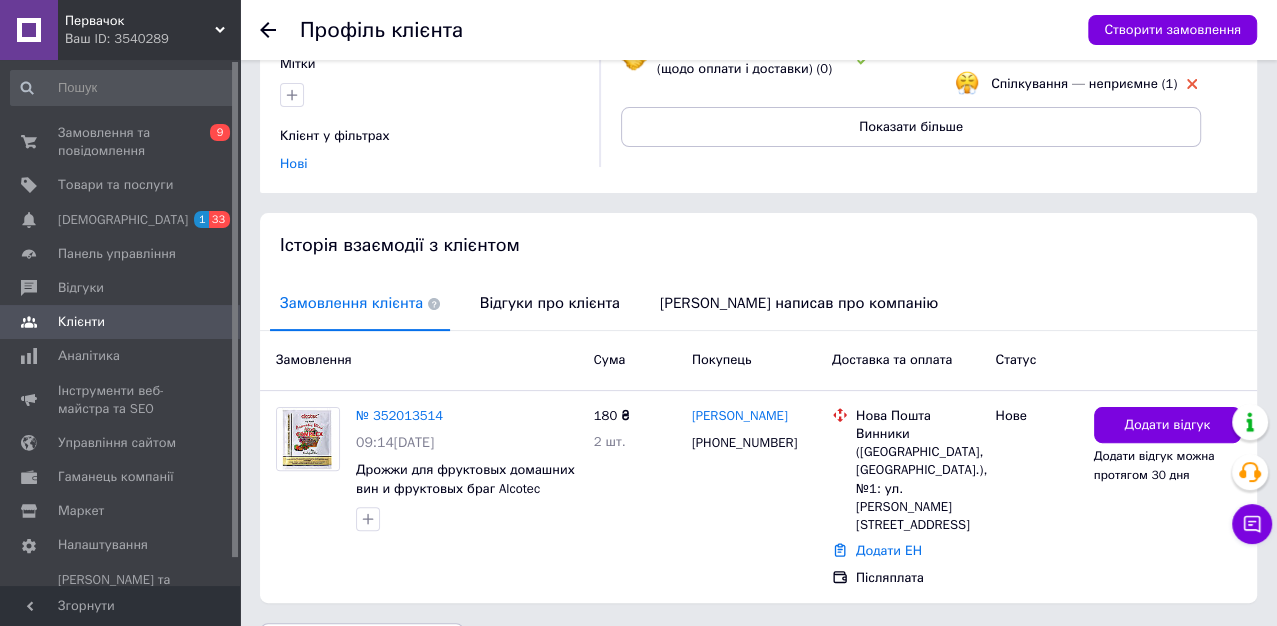 scroll, scrollTop: 269, scrollLeft: 0, axis: vertical 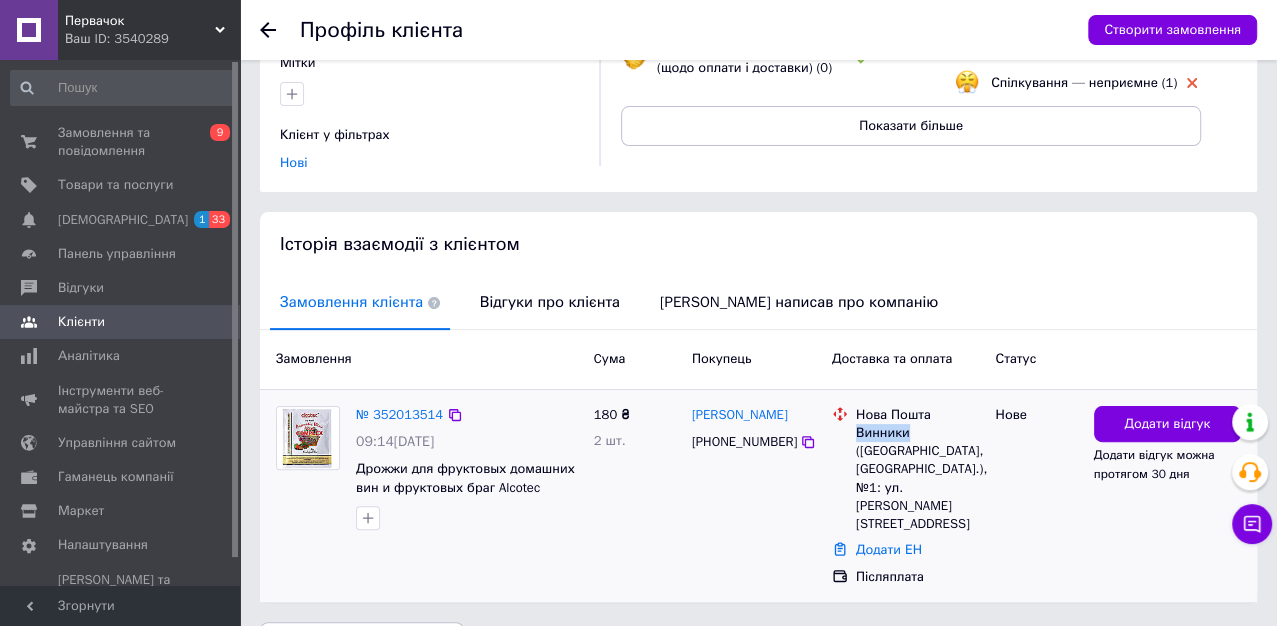drag, startPoint x: 859, startPoint y: 408, endPoint x: 906, endPoint y: 419, distance: 48.270073 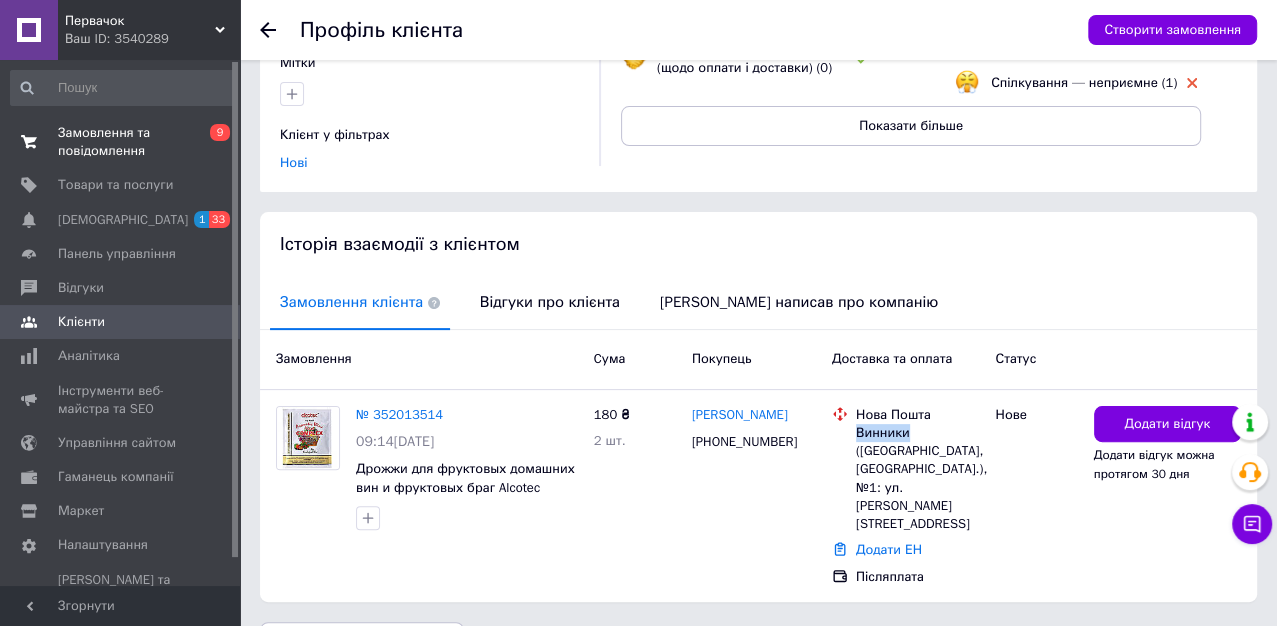 click on "Замовлення та повідомлення" at bounding box center [121, 142] 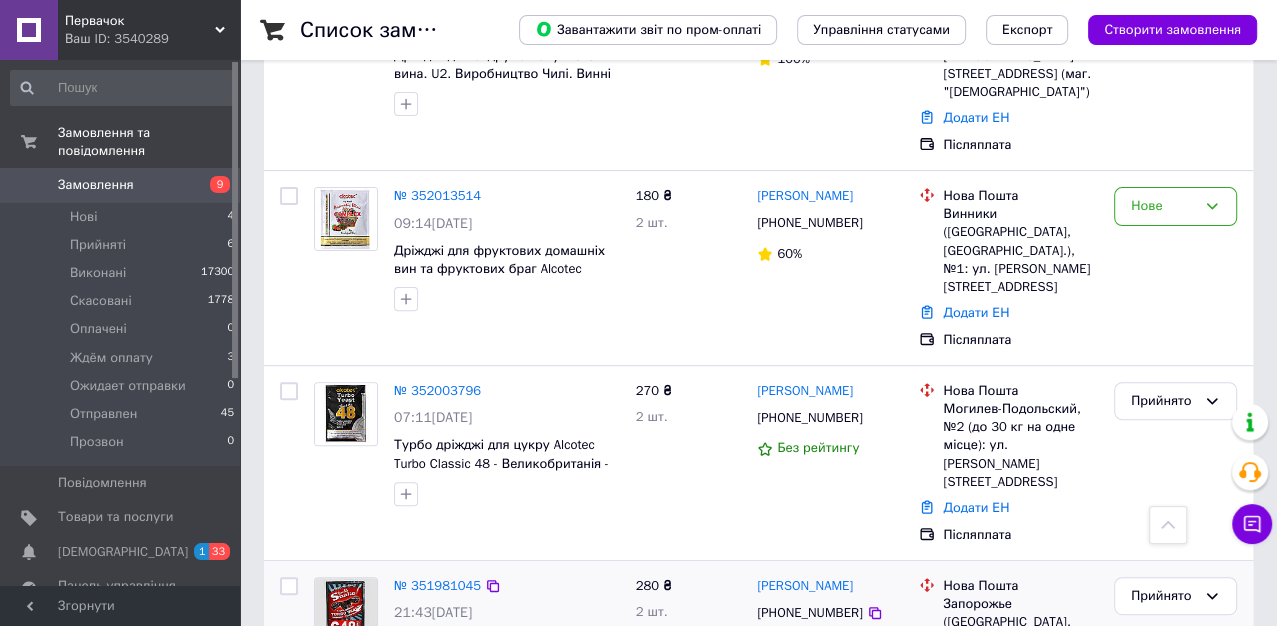 scroll, scrollTop: 222, scrollLeft: 0, axis: vertical 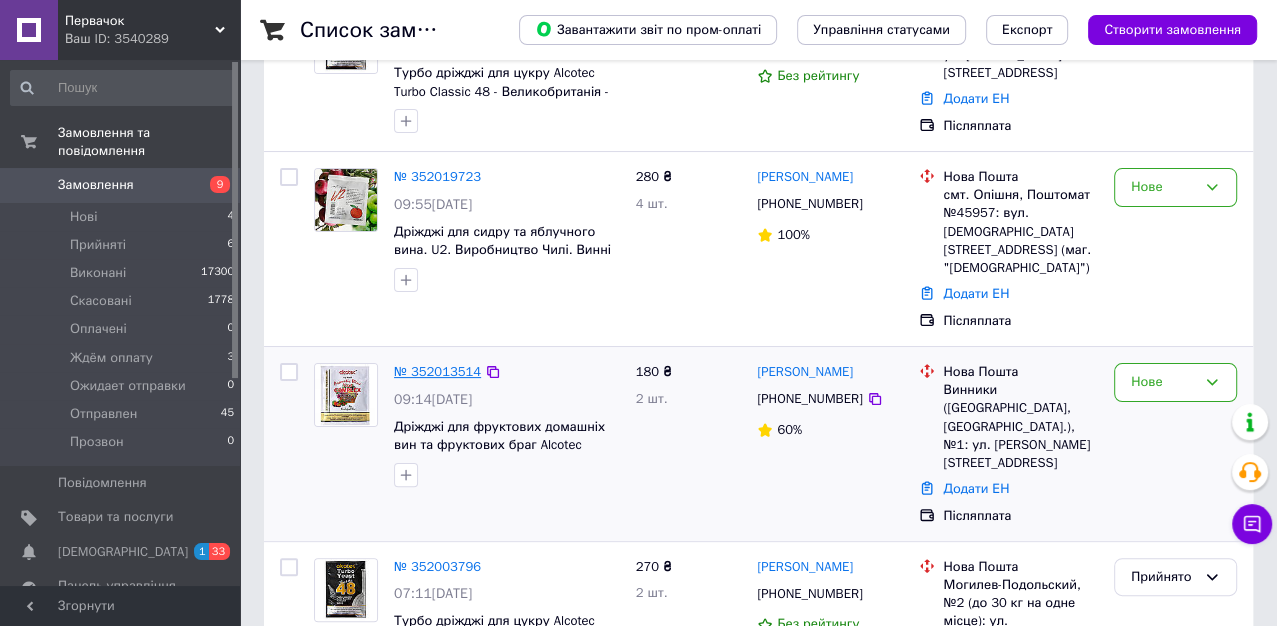 click on "№ 352013514" at bounding box center (437, 371) 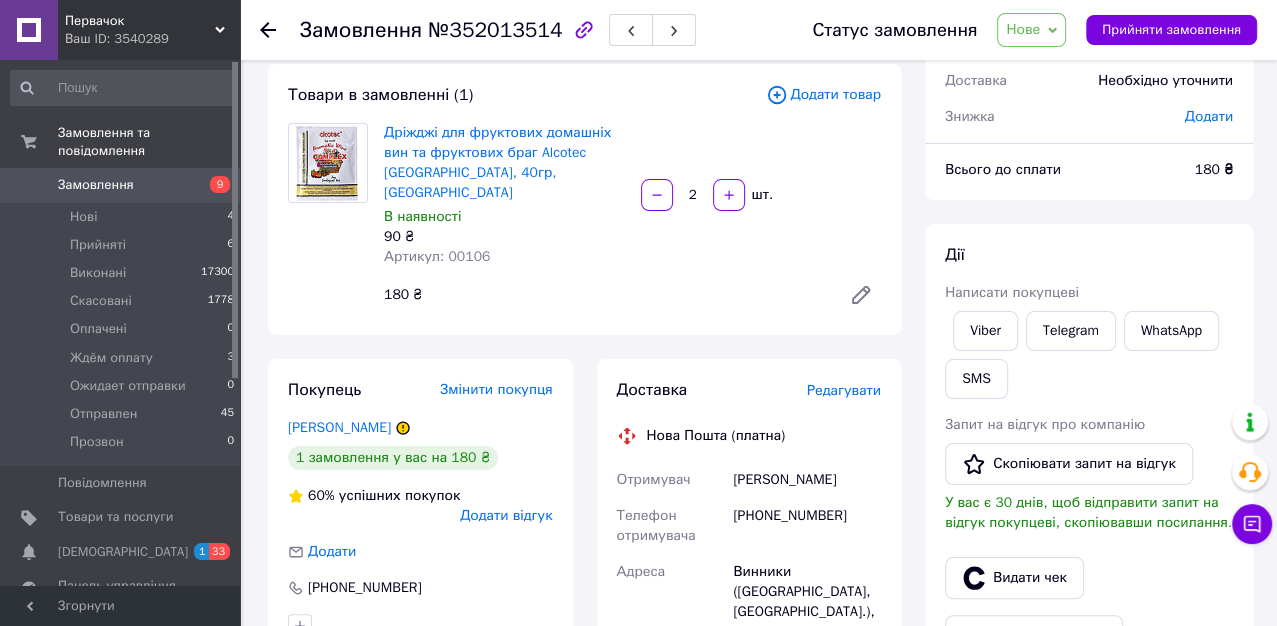 scroll, scrollTop: 0, scrollLeft: 0, axis: both 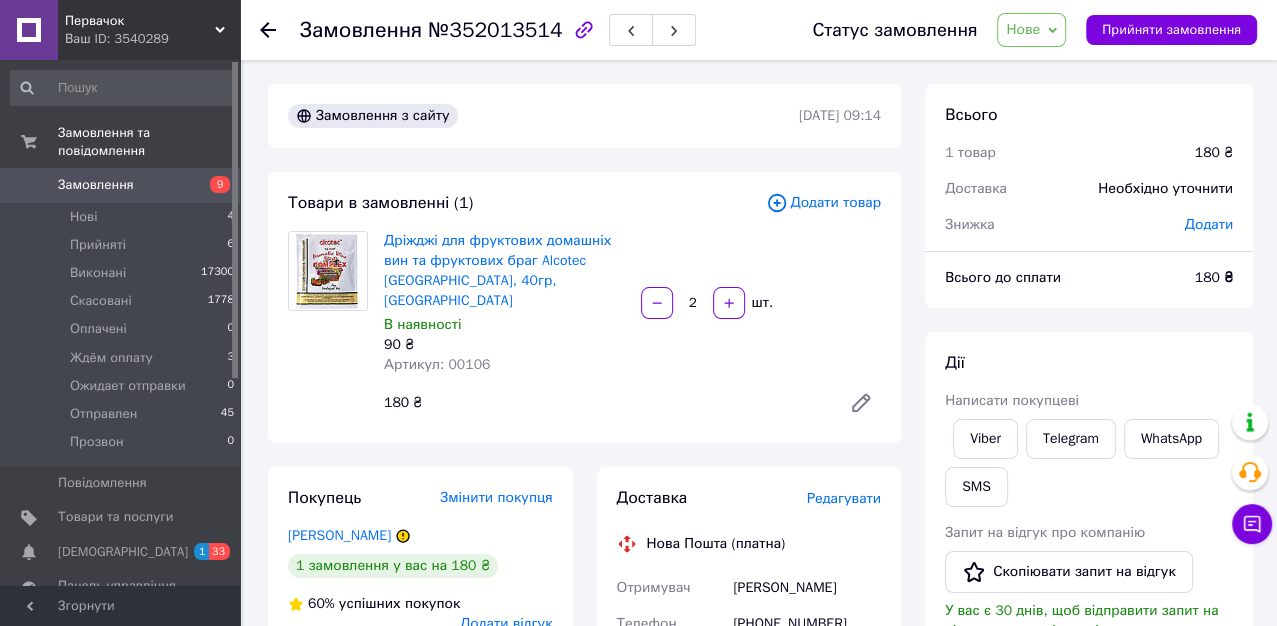 click 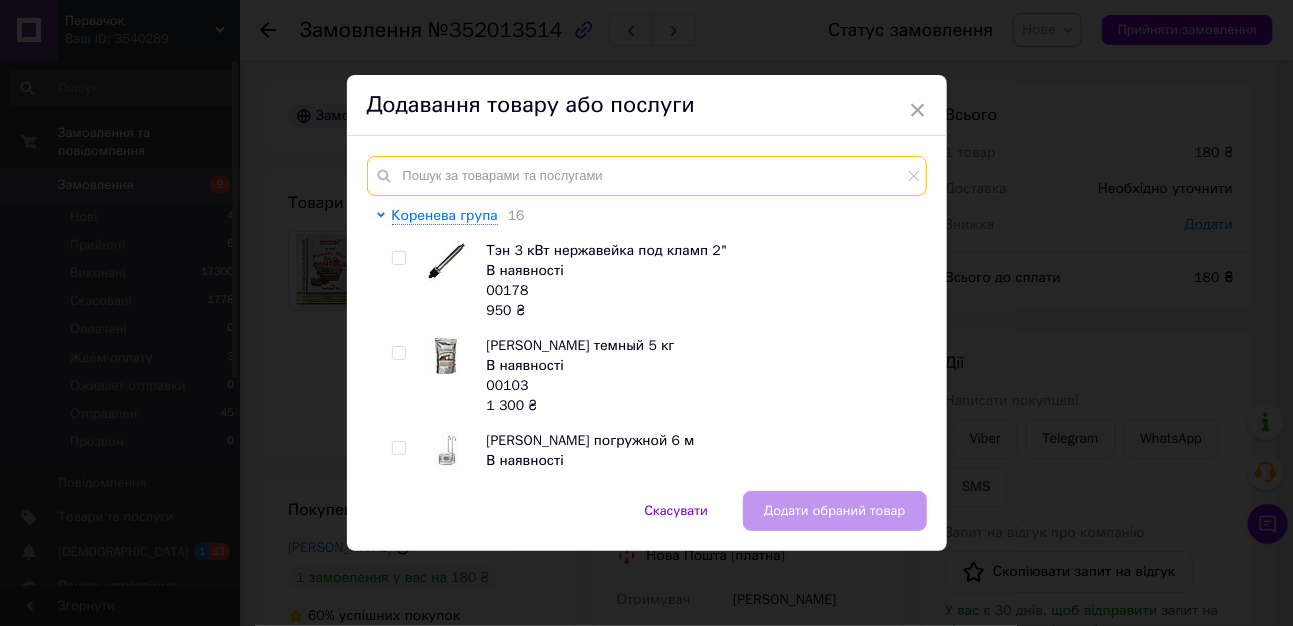 click at bounding box center (647, 176) 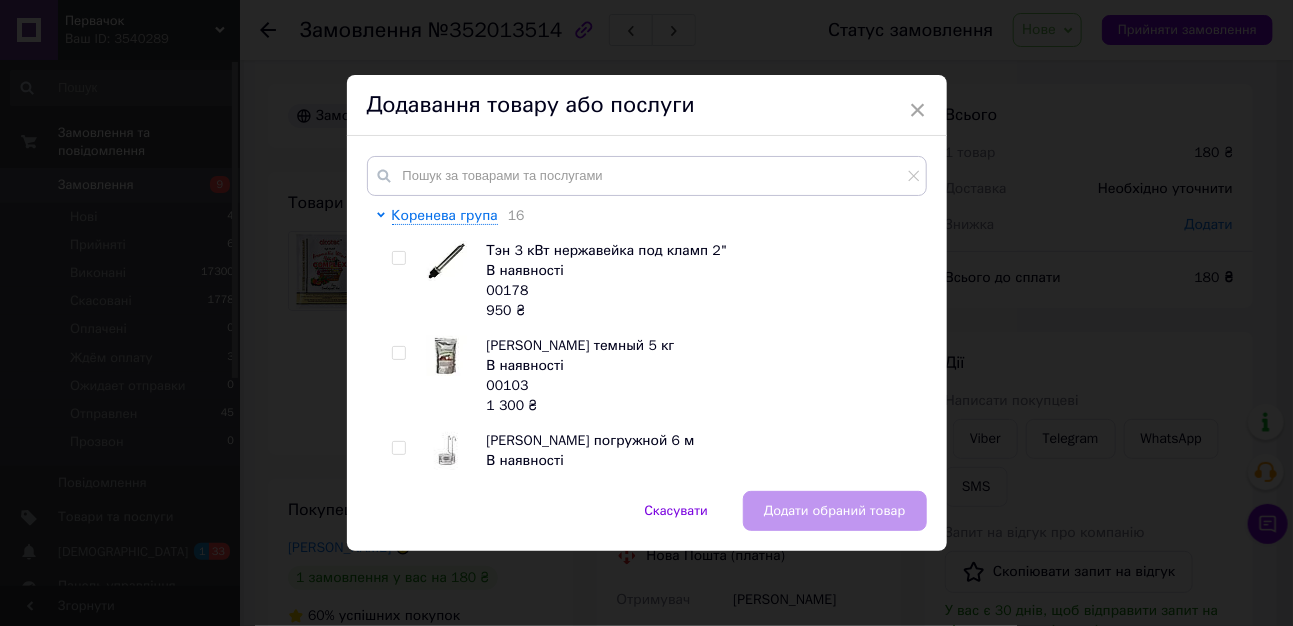 click on "× Додавання товару або послуги Коренева група 16 Тэн 3 кВт нержавейка под кламп 2" В наявності 00178 950   ₴ Сахар Мусковадо темный 5 кг В наявності 00103 1 300   ₴ Чиллер погружной 6 м В наявності 00517 1 300   ₴ Сахар Мусковадо тростниковый [PERSON_NAME] 25 кг В наявності 00505 6 200   ₴ Меласса тростниковая 2 кг для [PERSON_NAME] - патока из тростника Немає в наявності 00957 350   ₴ Меласса тростниковая для [PERSON_NAME] Рика 5 кг В наявності 00956 900   ₴ Мюзле для шампанского Muselets 100шт. В наявності 00195 265   ₴ Меласса тростниковая для [PERSON_NAME] Рика 30 кг Немає в наявності 00021 4 800   ₴ В наявності" at bounding box center (646, 313) 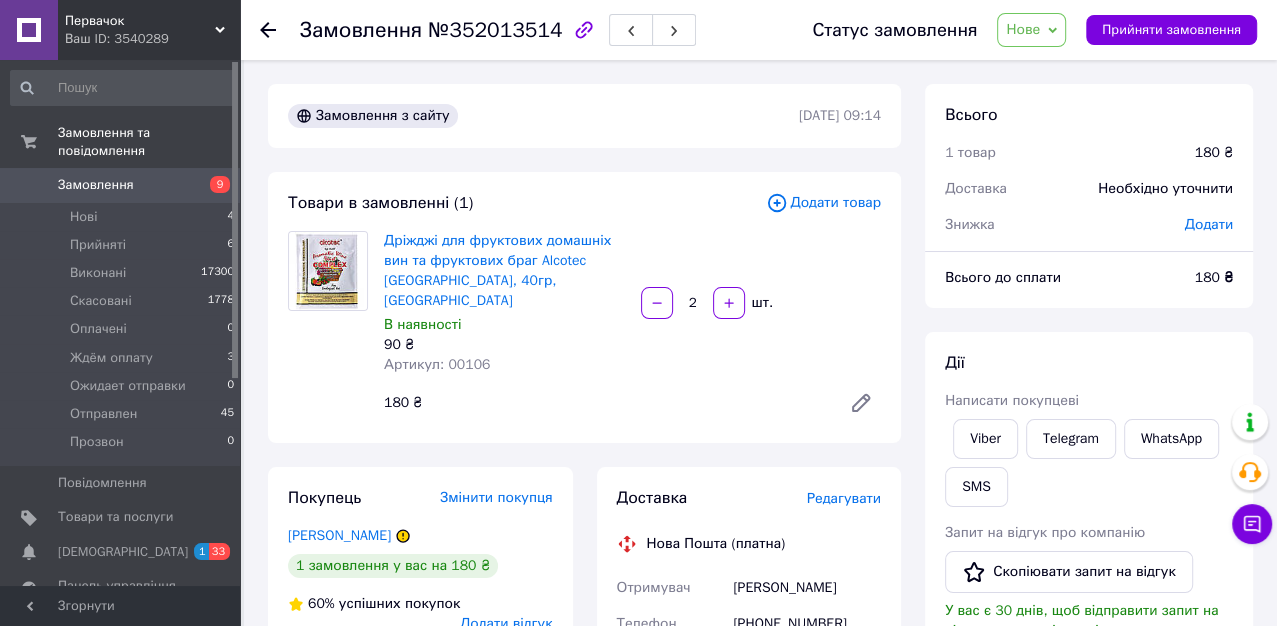click 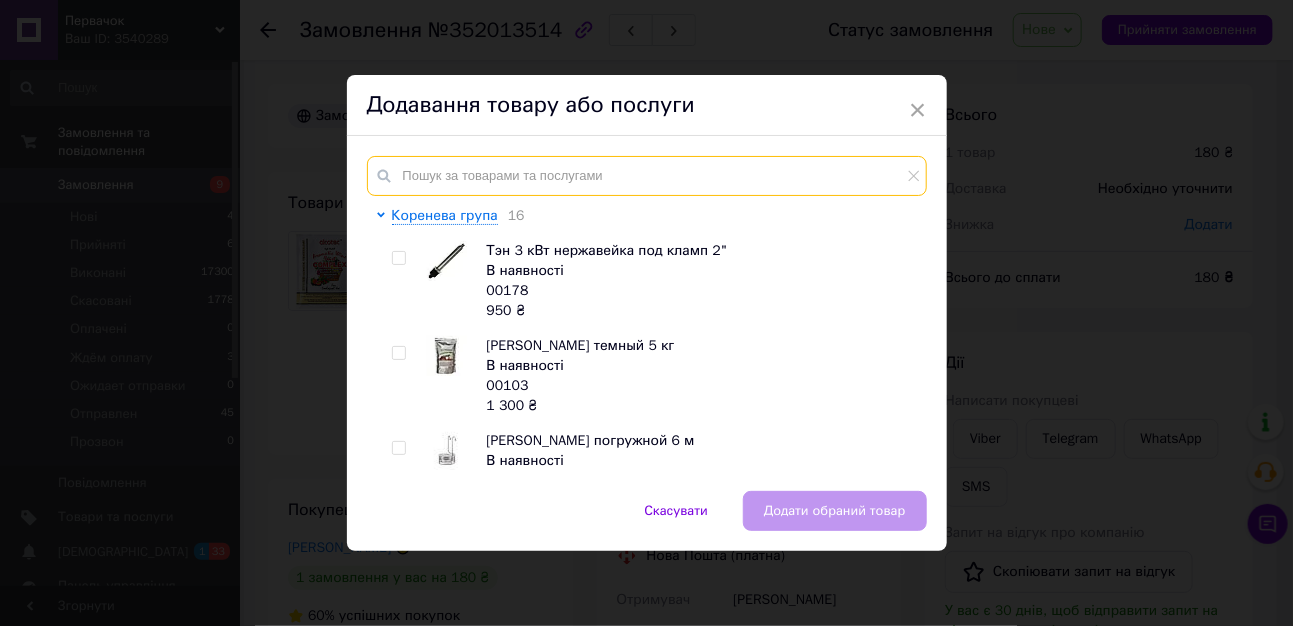 click at bounding box center (647, 176) 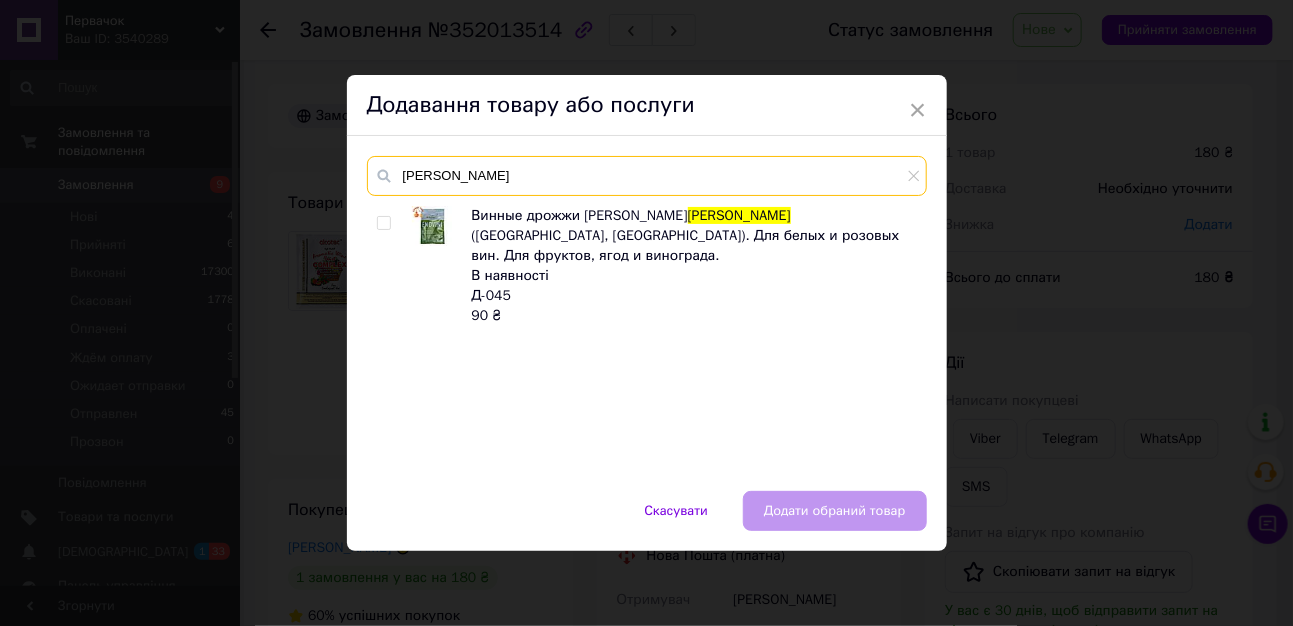 type on "[PERSON_NAME]" 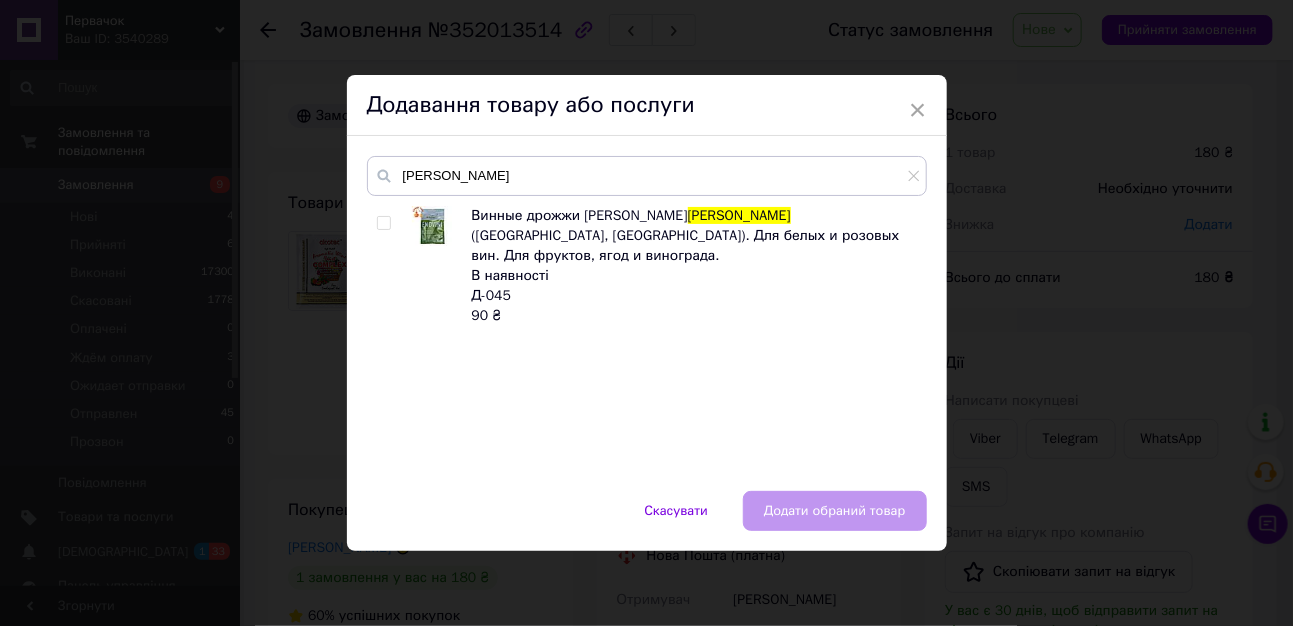 click at bounding box center [383, 223] 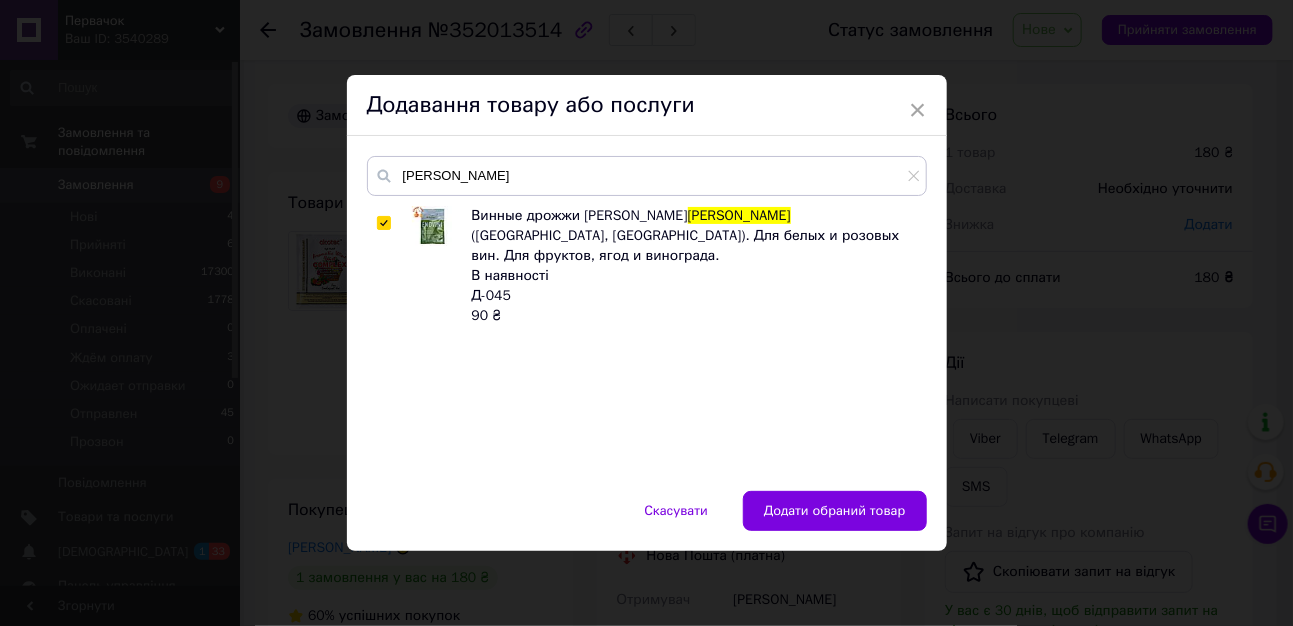 drag, startPoint x: 831, startPoint y: 504, endPoint x: 827, endPoint y: 481, distance: 23.345236 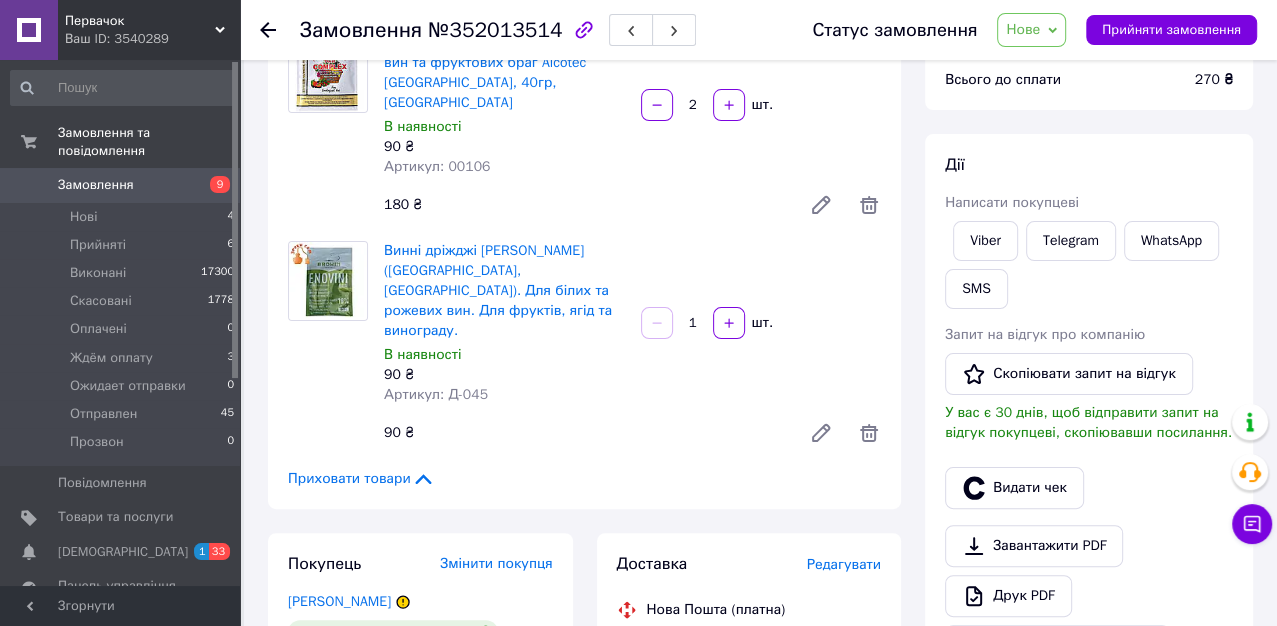 scroll, scrollTop: 222, scrollLeft: 0, axis: vertical 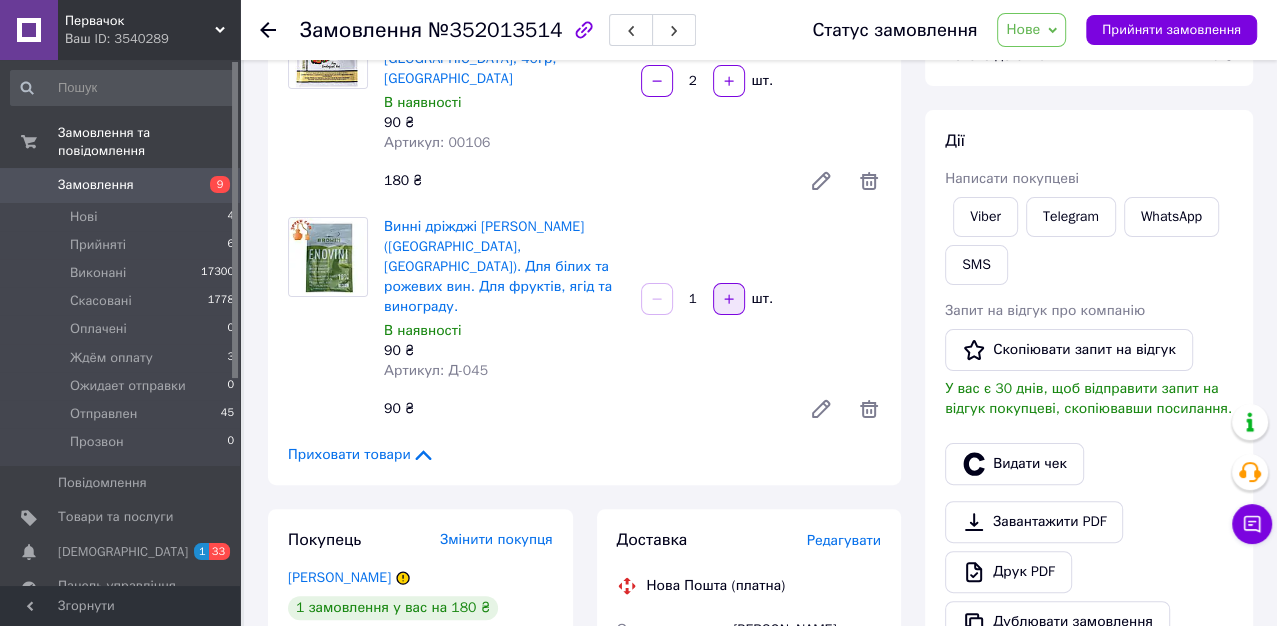 click 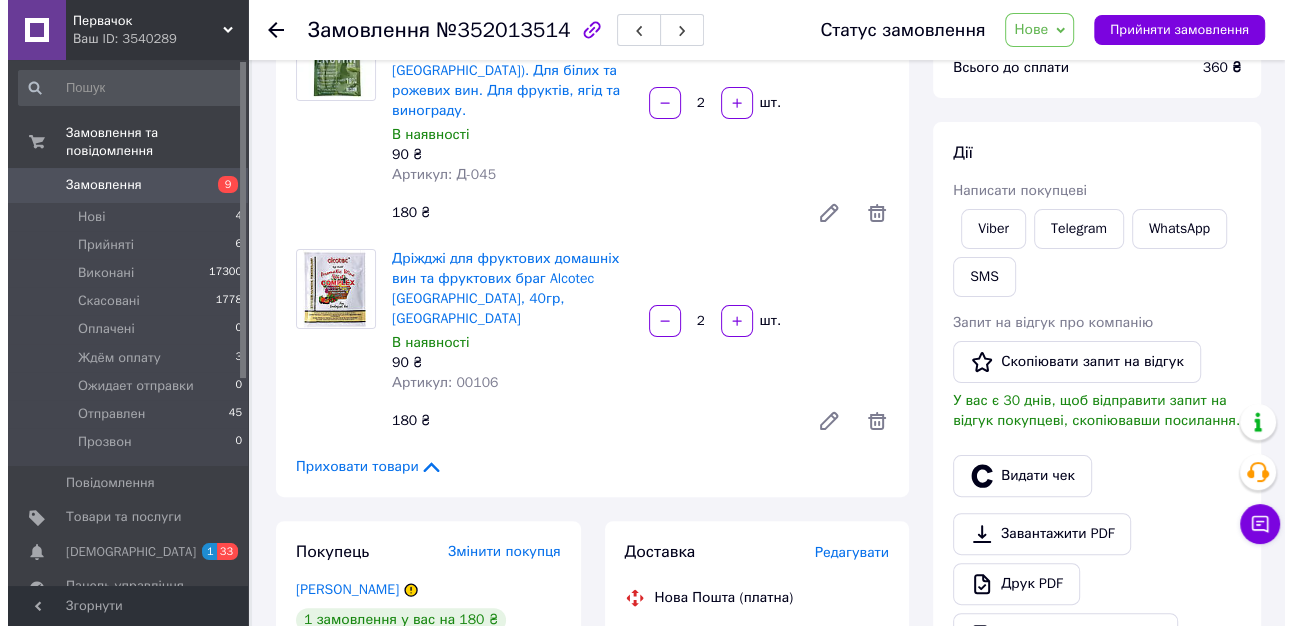 scroll, scrollTop: 0, scrollLeft: 0, axis: both 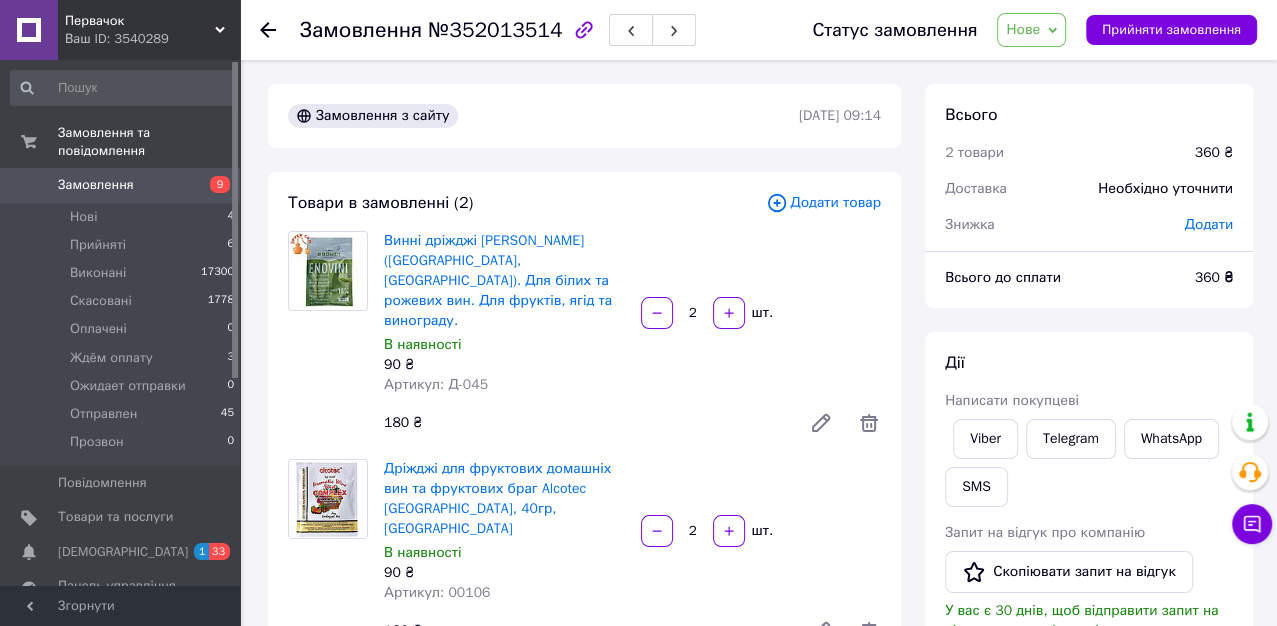 click on "Товари в замовленні (2) Додати товар Винні дріжджі Enovini [PERSON_NAME] ([GEOGRAPHIC_DATA], [GEOGRAPHIC_DATA]). Для білих та рожевих вин. Для фруктів, ягід та винограду. В наявності 90 ₴ Артикул: Д-045 2   шт. 180 ₴ Дріжджі для фруктових домашніх вин та фруктових браг Alcotec [GEOGRAPHIC_DATA], 40гр, Великобританія В наявності 90 ₴ Артикул: 00106 2   шт. 180 ₴ Приховати товари" at bounding box center (584, 439) 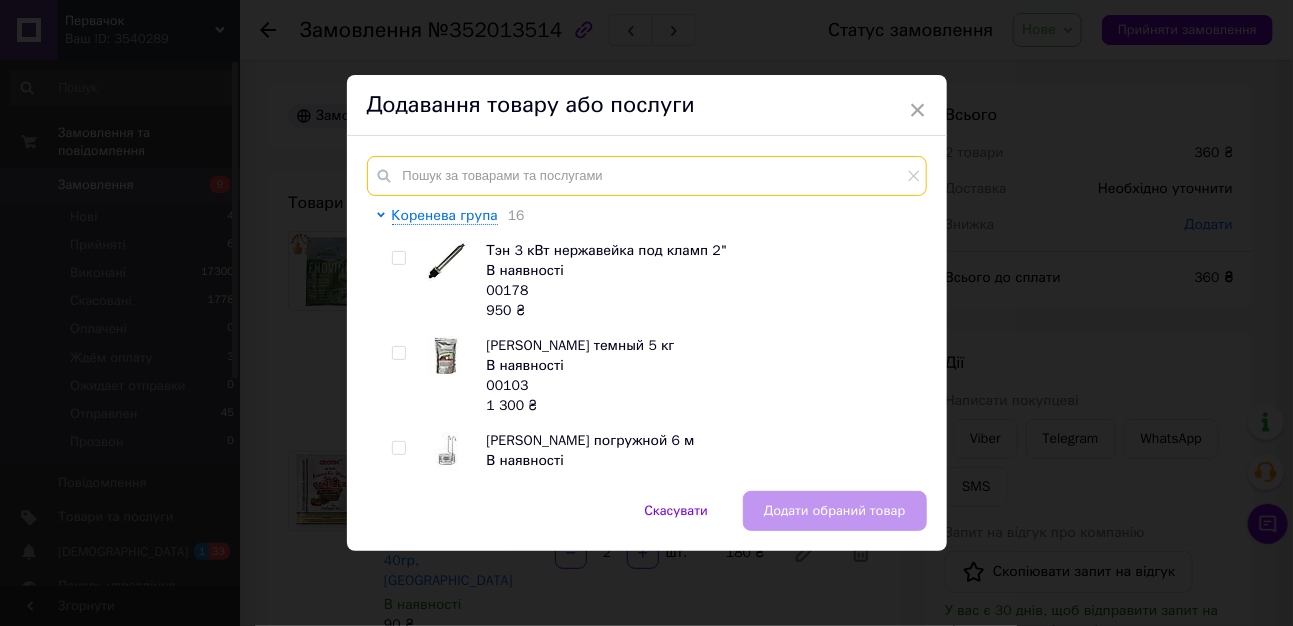 click at bounding box center [647, 176] 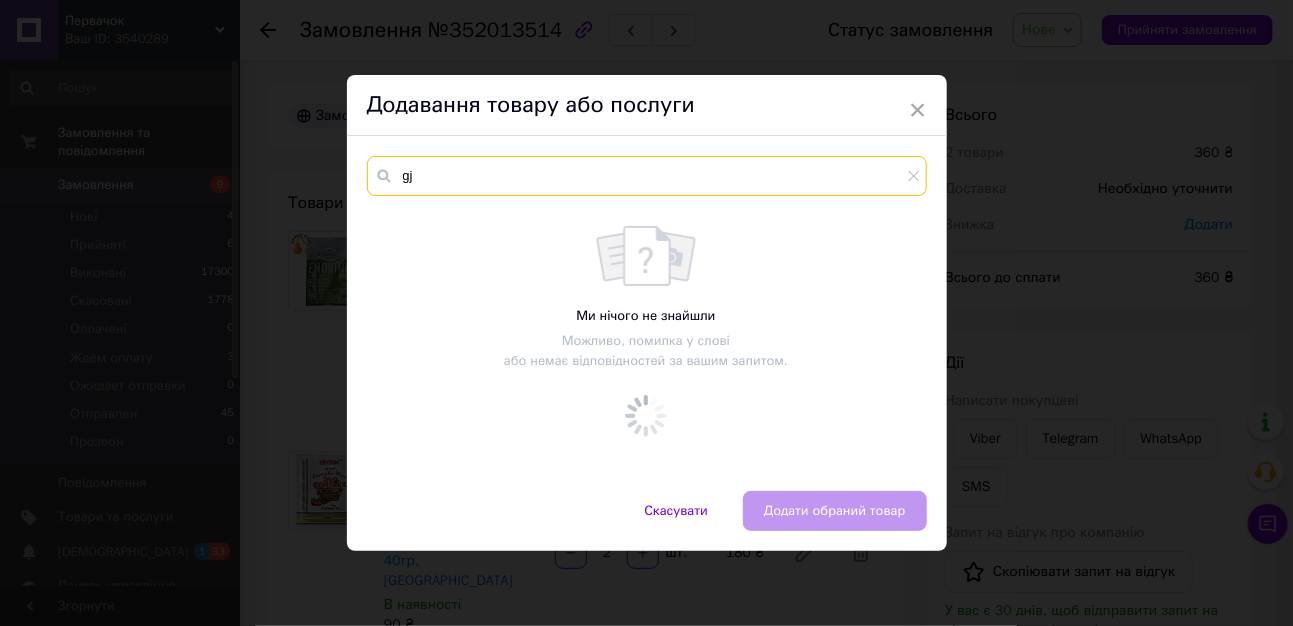 type on "g" 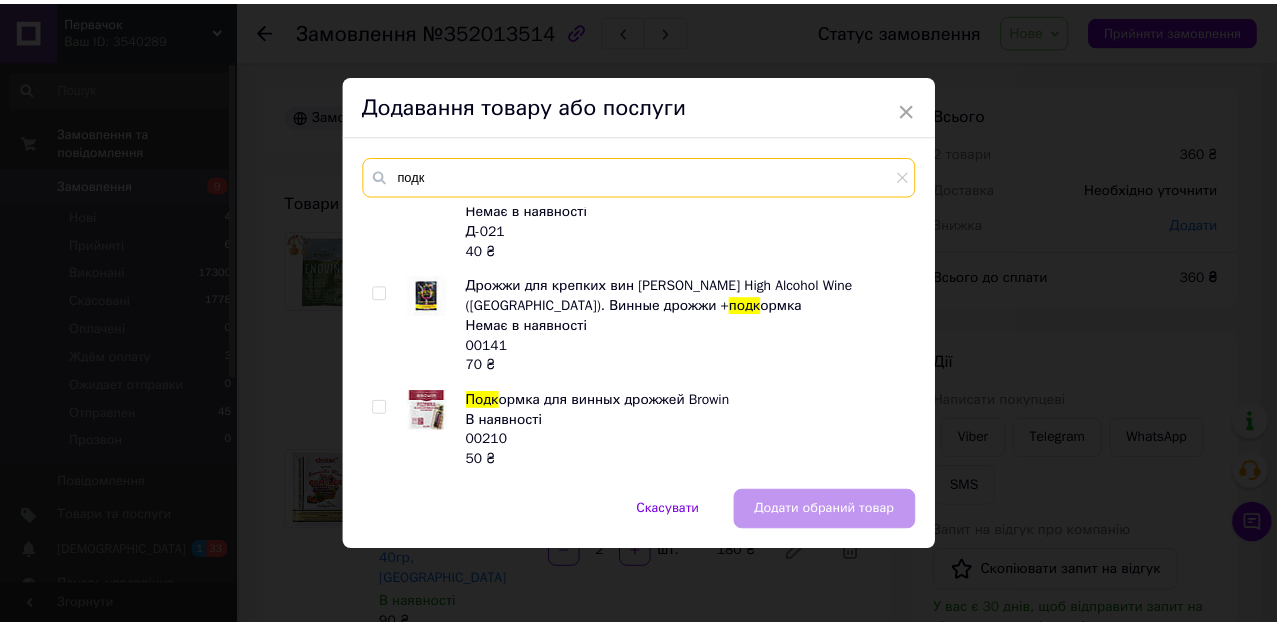 scroll, scrollTop: 115, scrollLeft: 0, axis: vertical 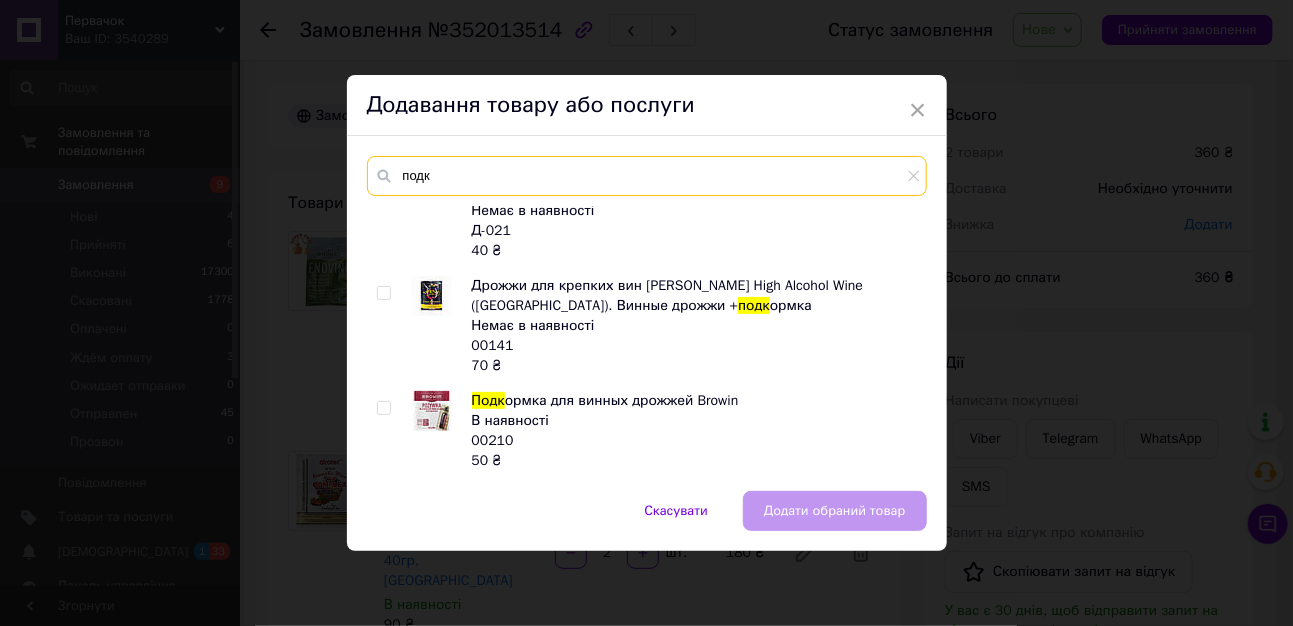 type on "подк" 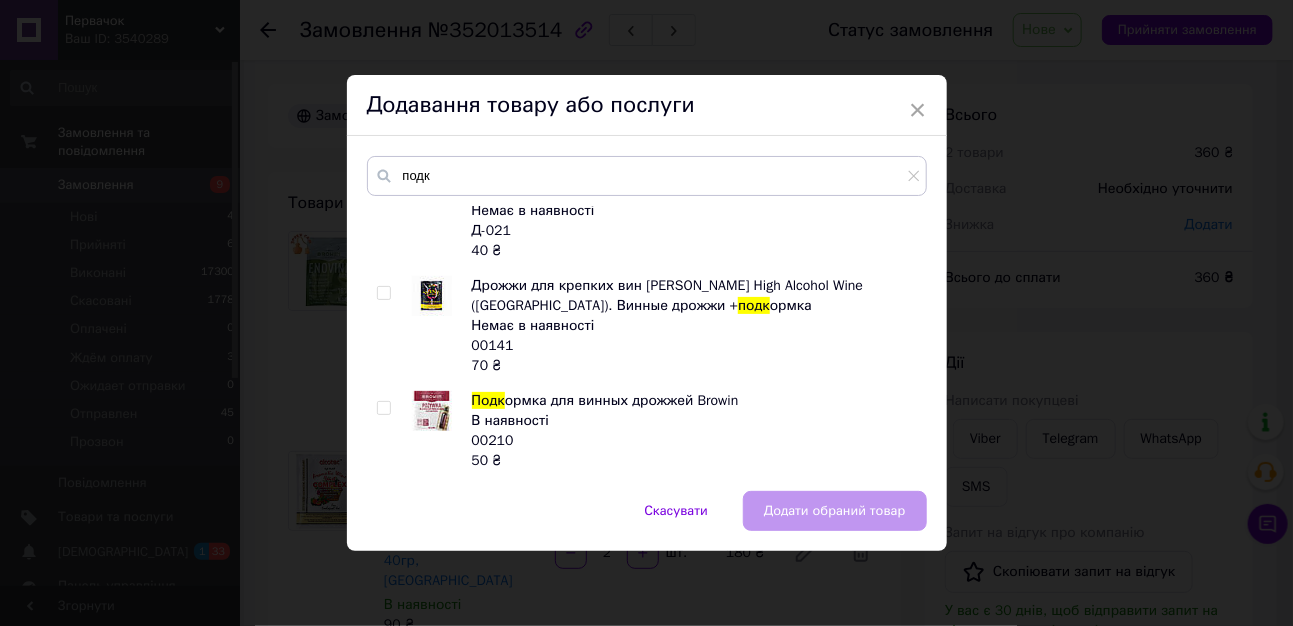 click at bounding box center [383, 408] 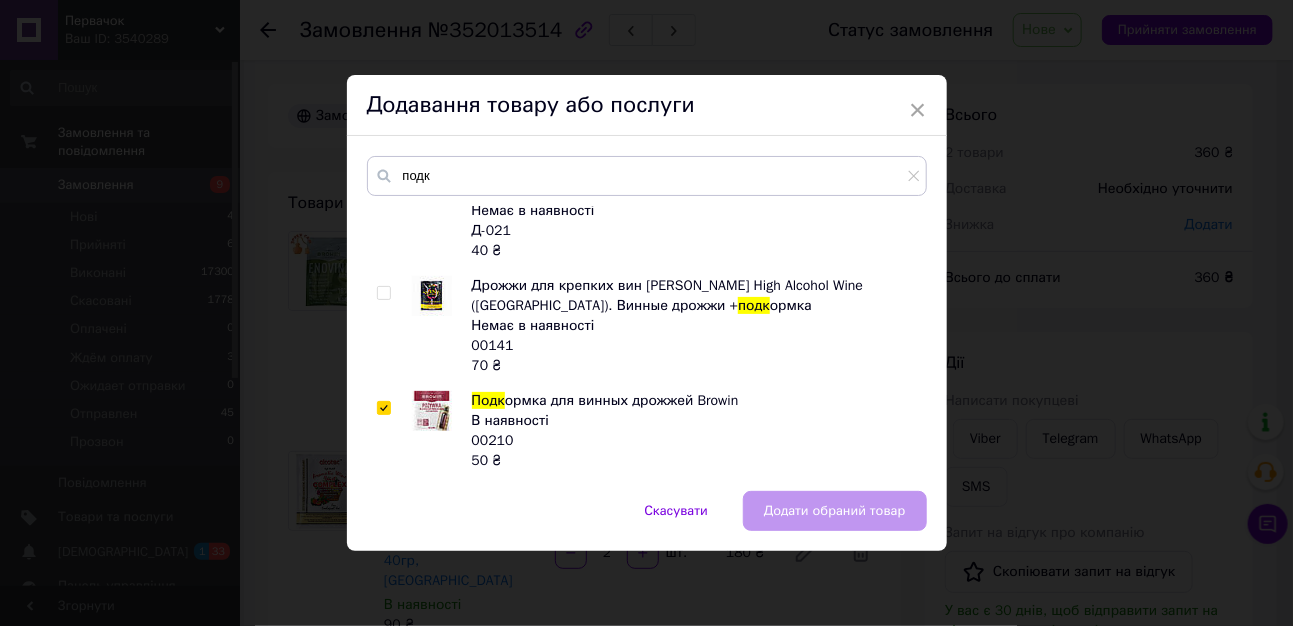 checkbox on "true" 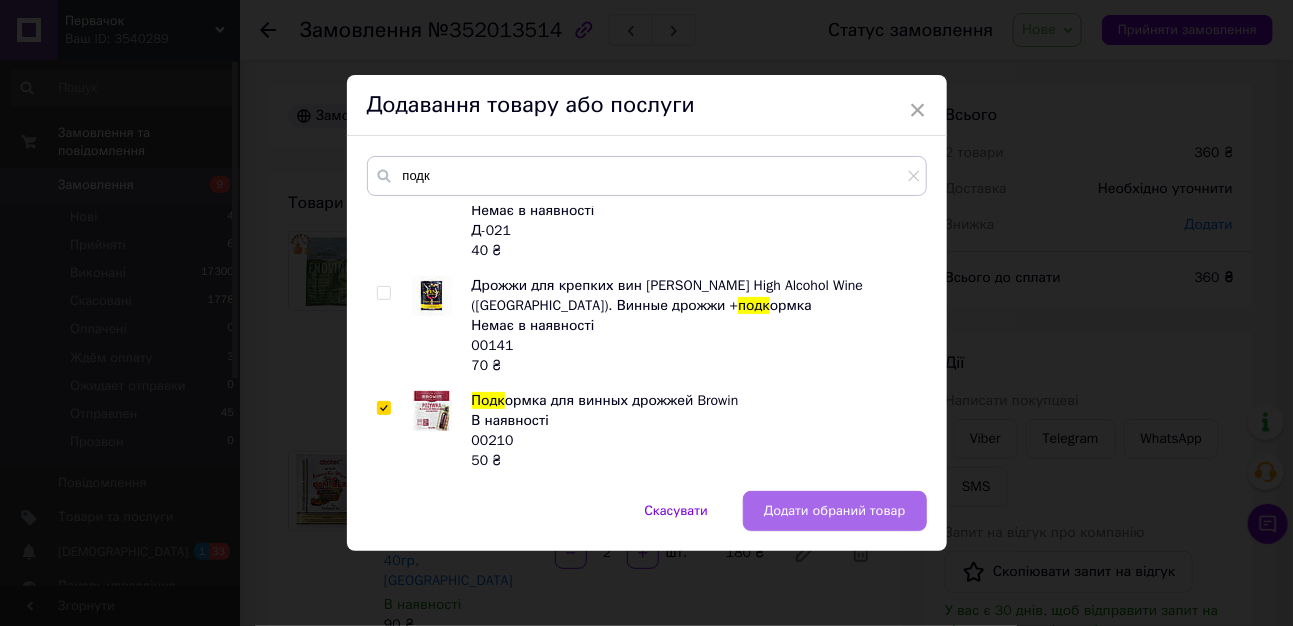 click on "Додати обраний товар" at bounding box center [835, 511] 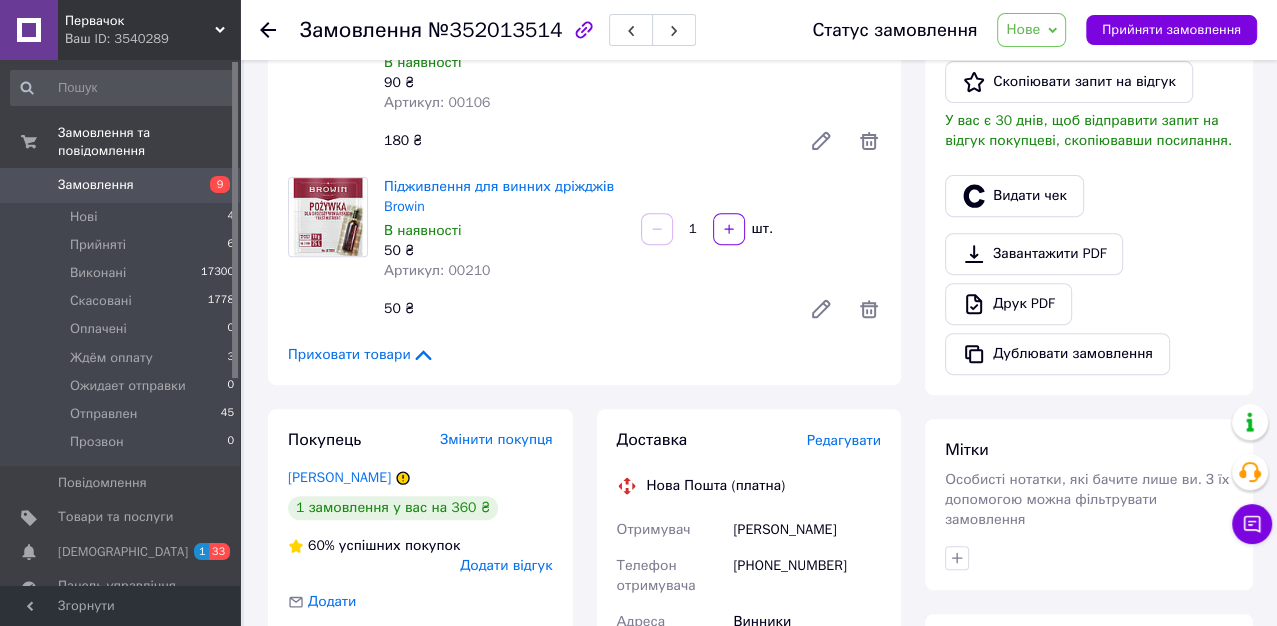 scroll, scrollTop: 666, scrollLeft: 0, axis: vertical 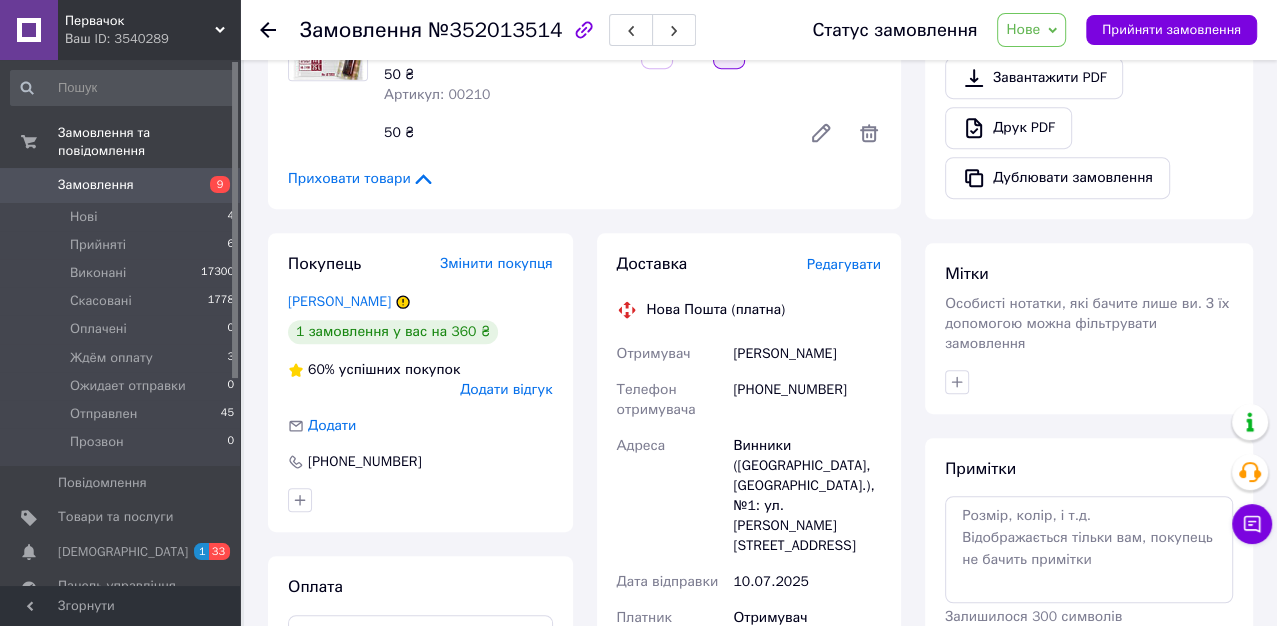 click at bounding box center [729, 53] 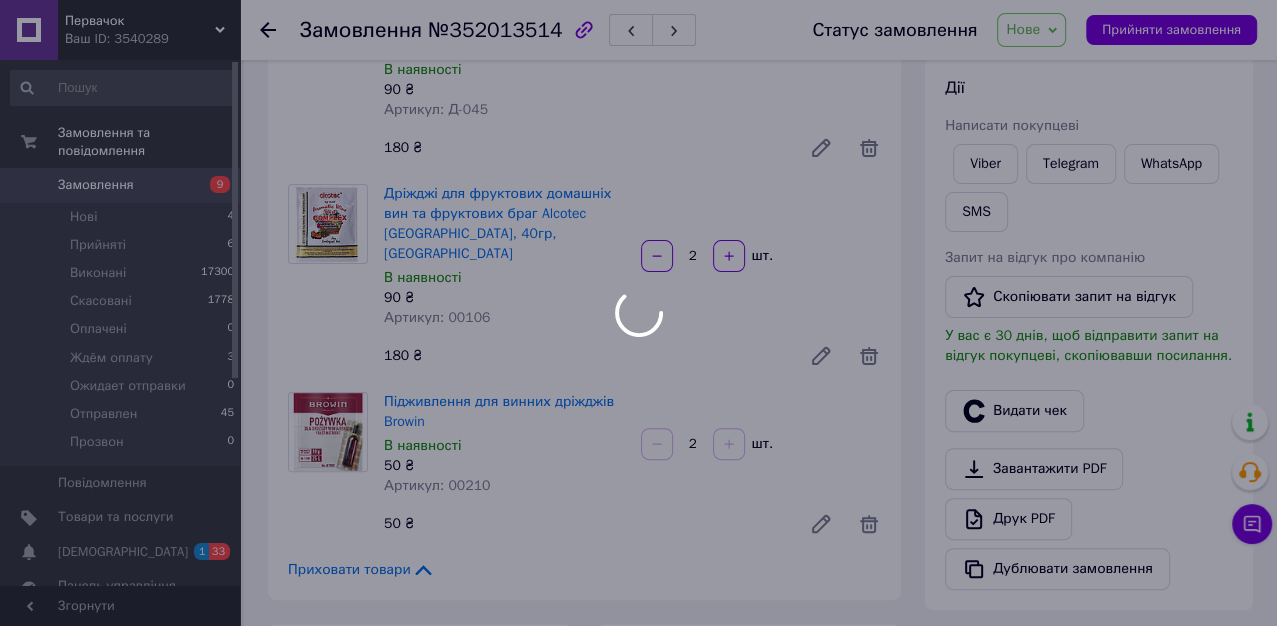 scroll, scrollTop: 222, scrollLeft: 0, axis: vertical 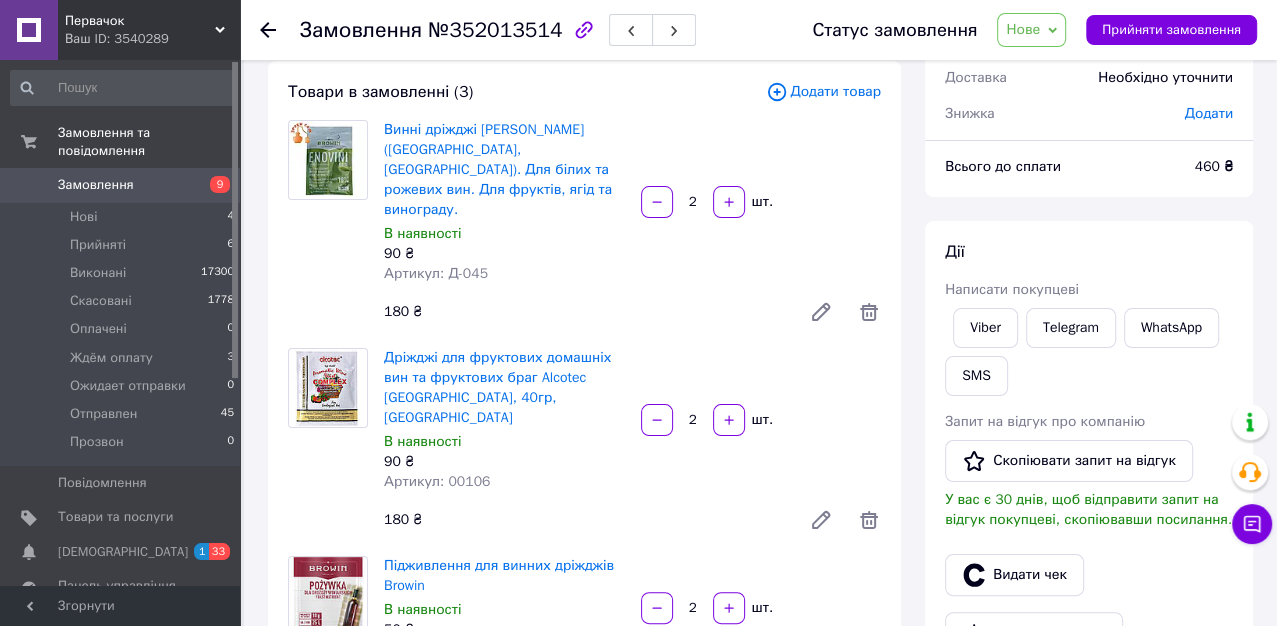 click 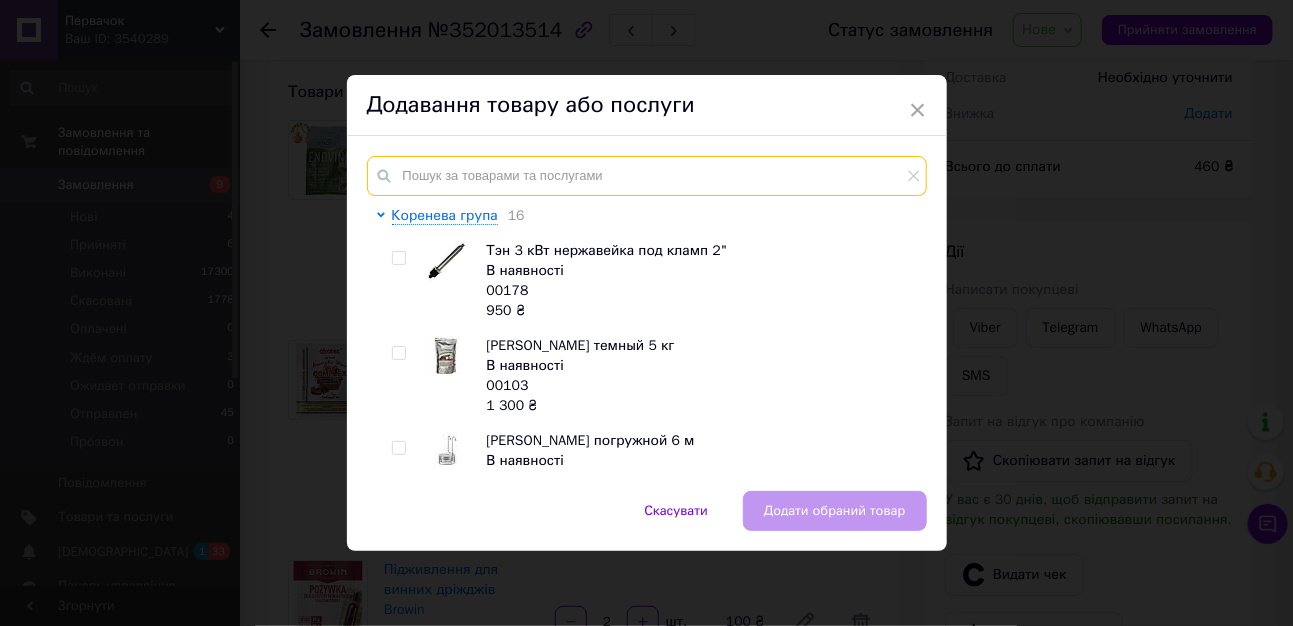 click at bounding box center [647, 176] 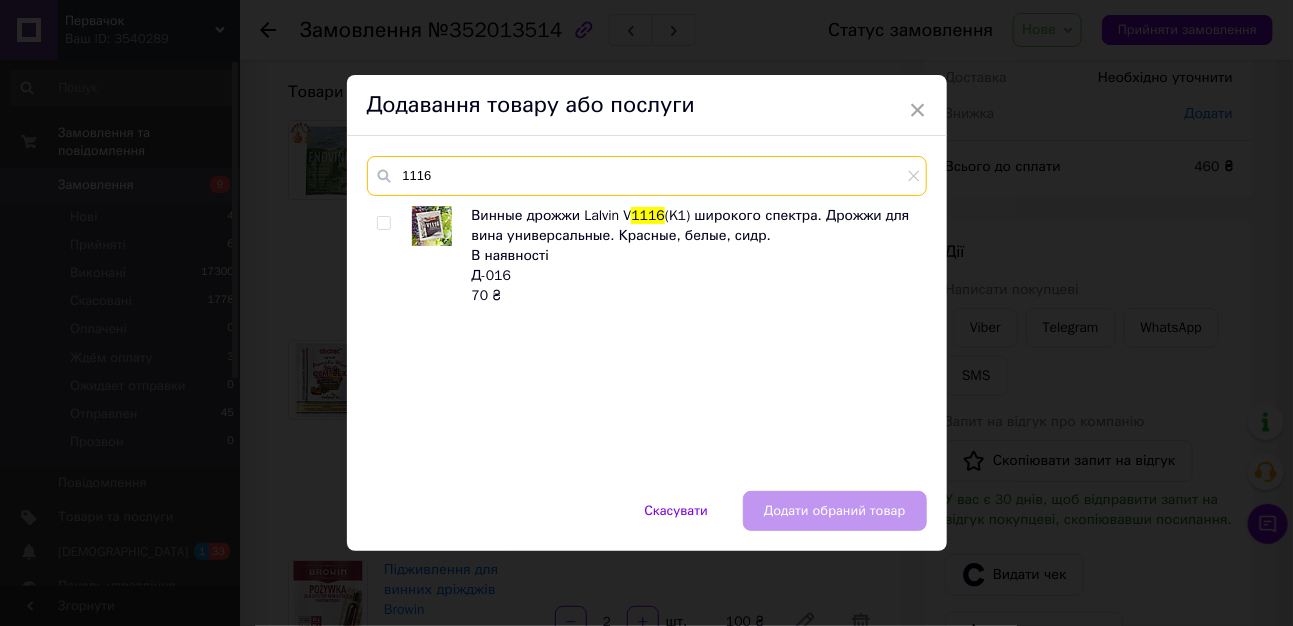 type on "1116" 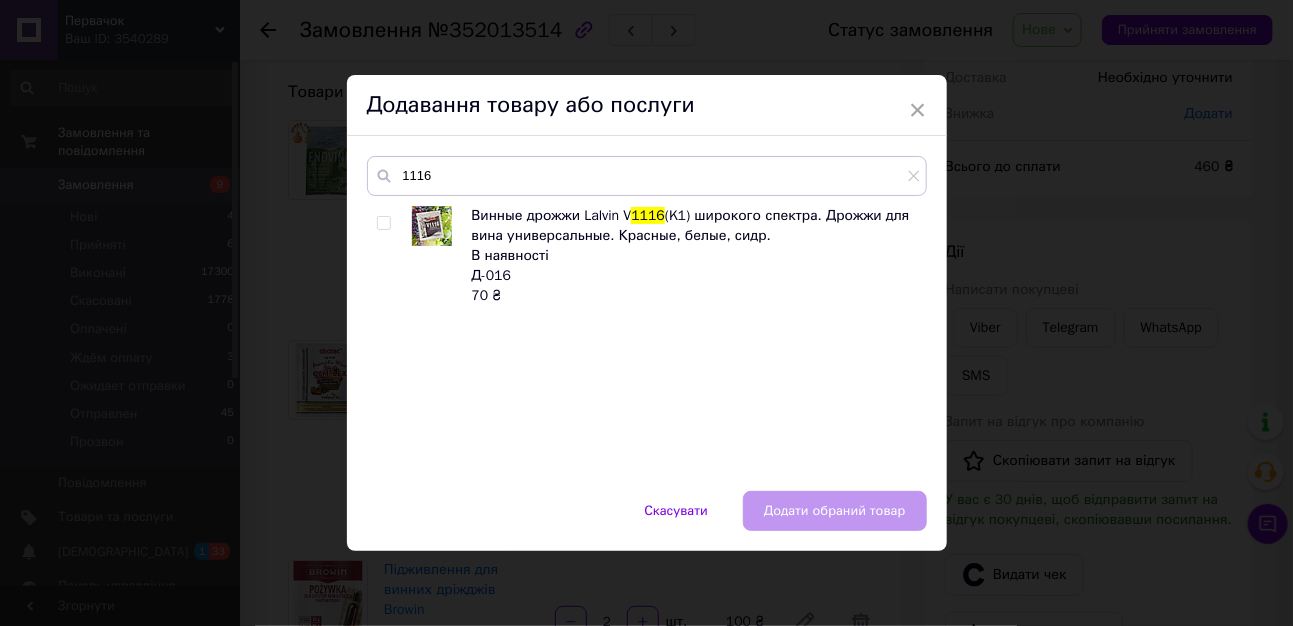 click at bounding box center [383, 223] 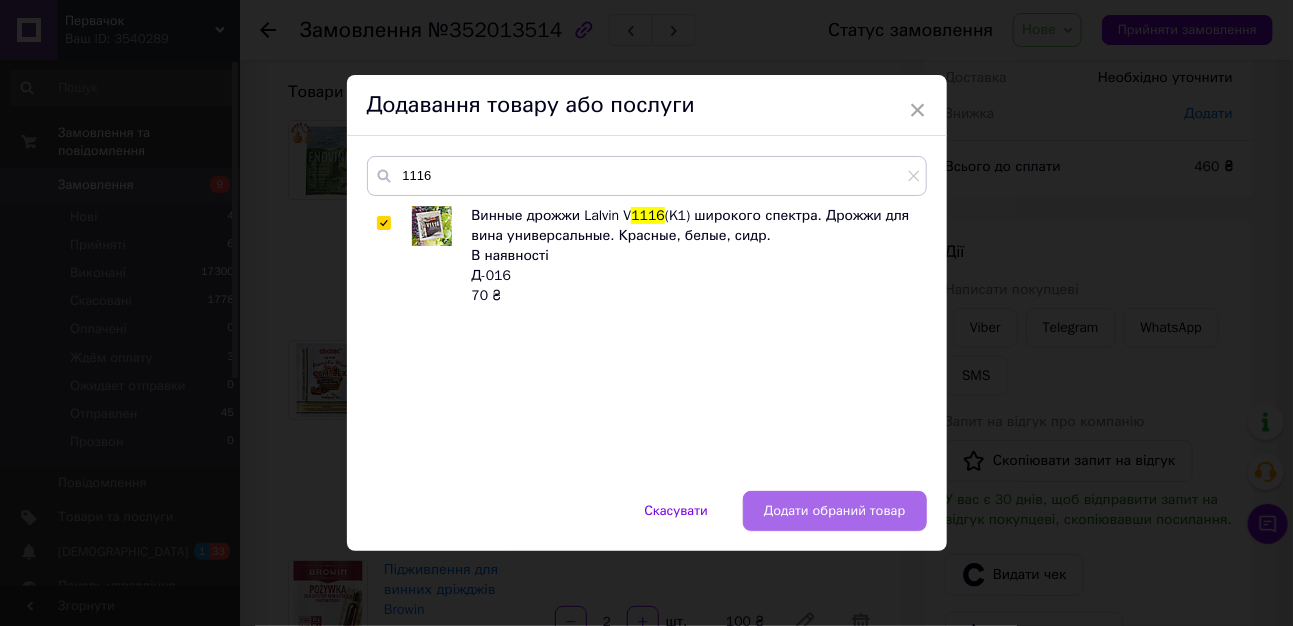 click on "Додати обраний товар" at bounding box center (835, 511) 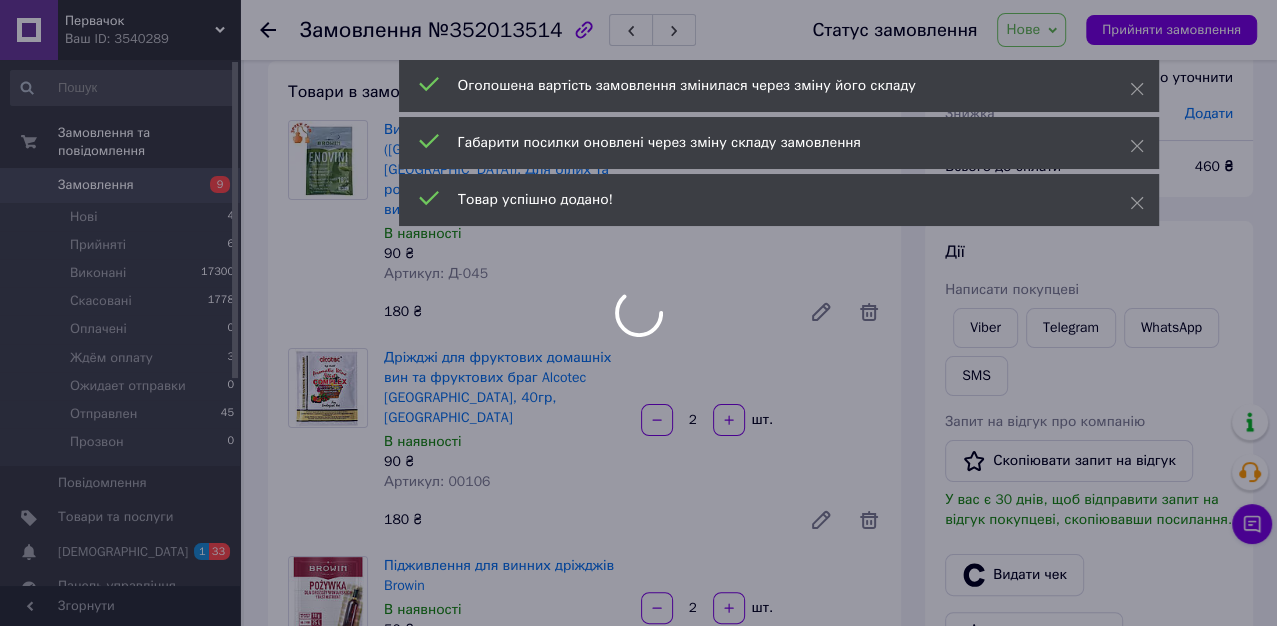 scroll, scrollTop: 255, scrollLeft: 0, axis: vertical 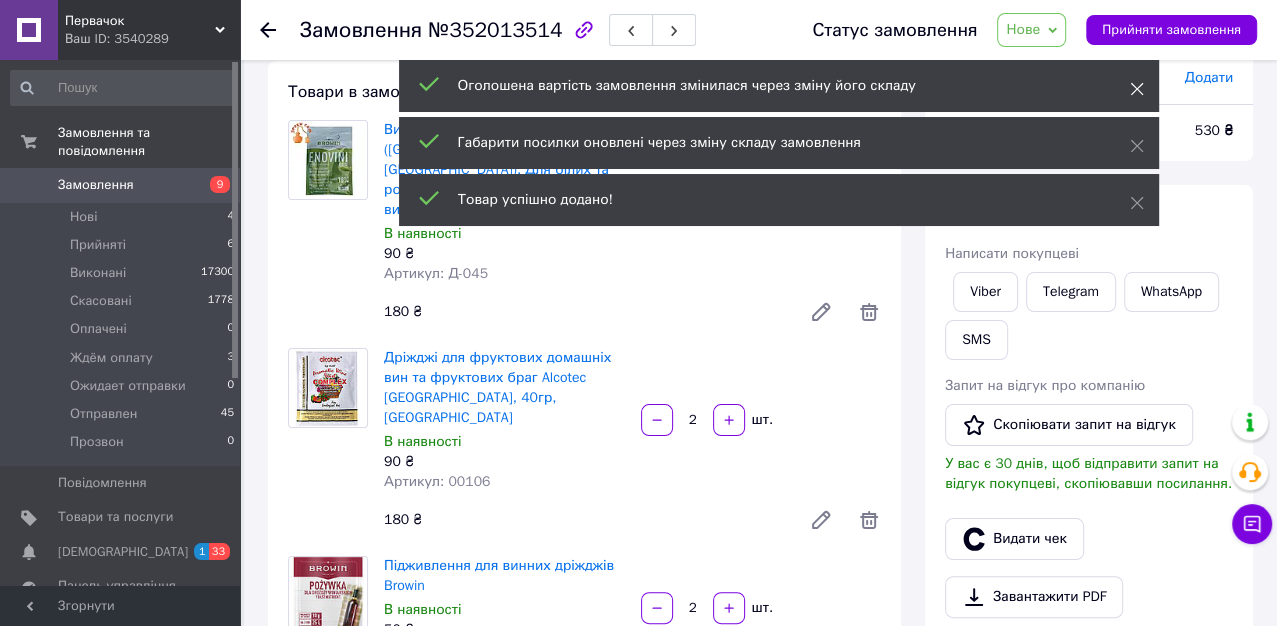 click 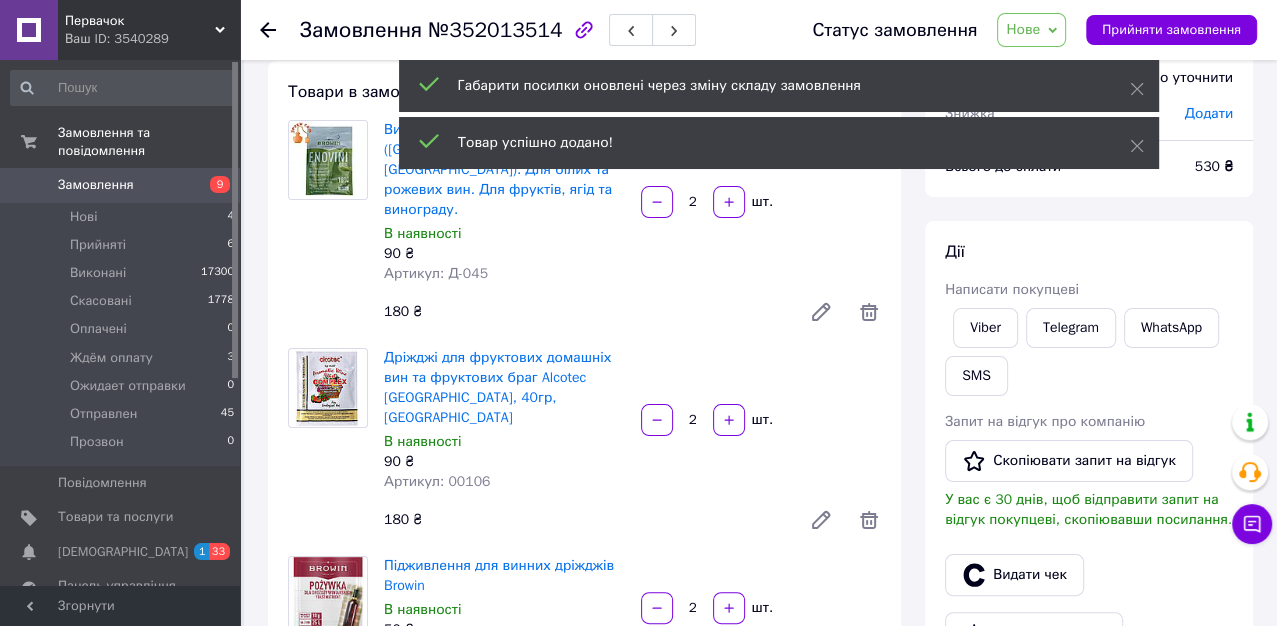 click 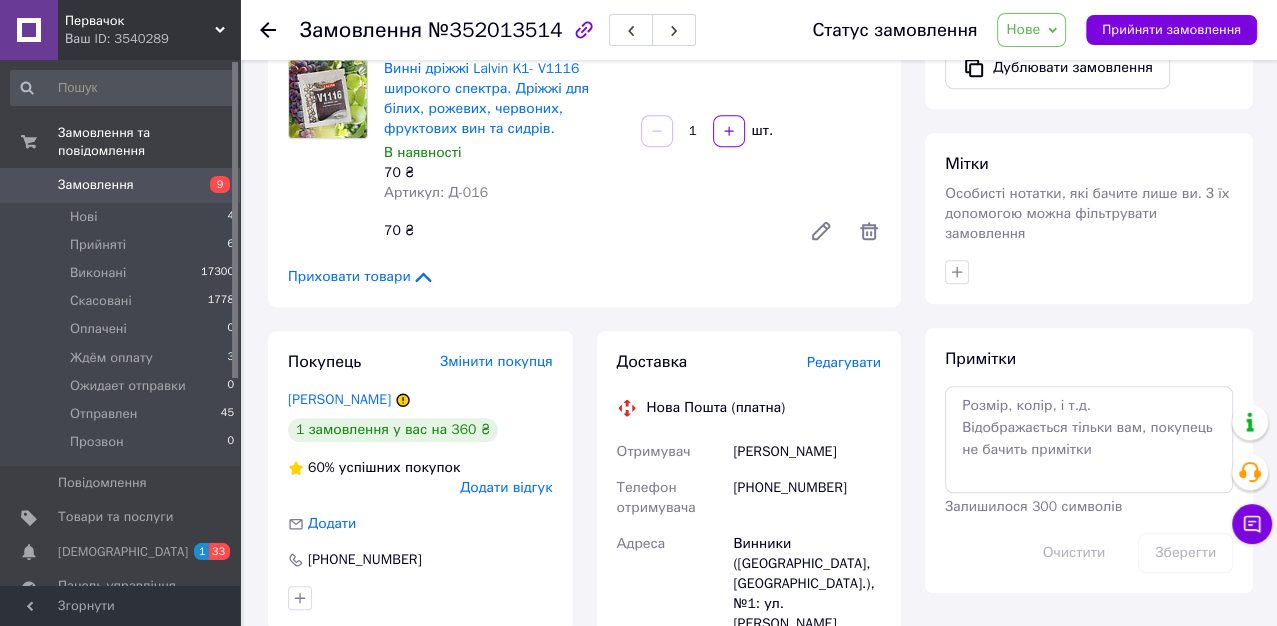 scroll, scrollTop: 777, scrollLeft: 0, axis: vertical 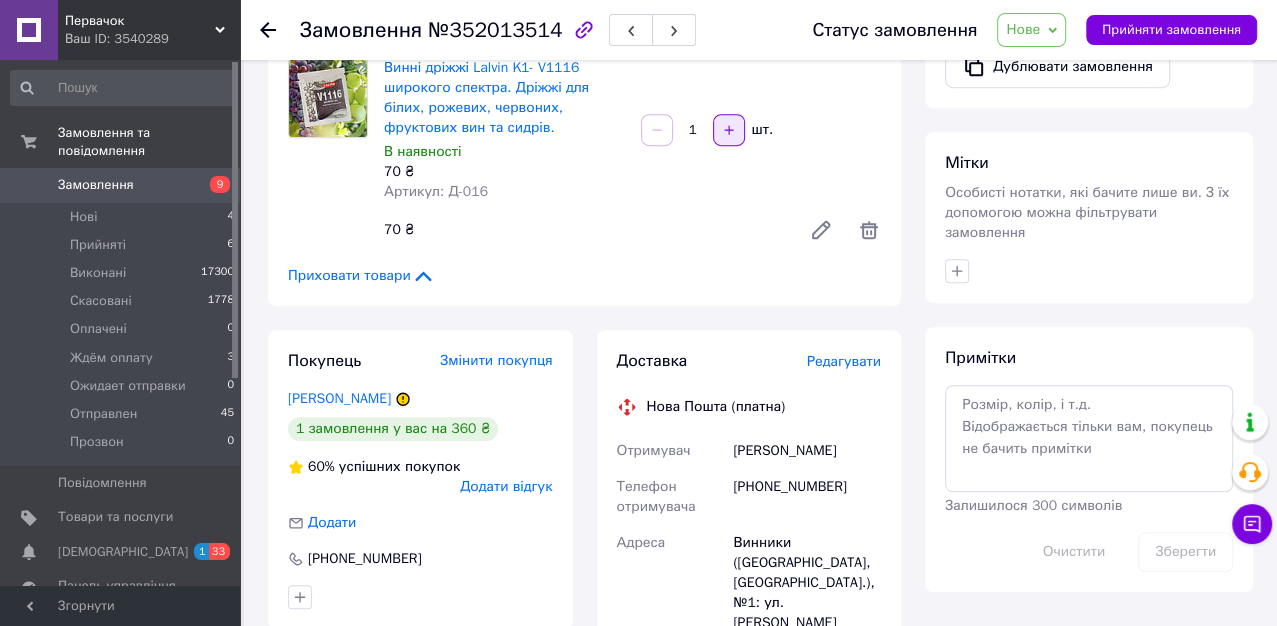 click 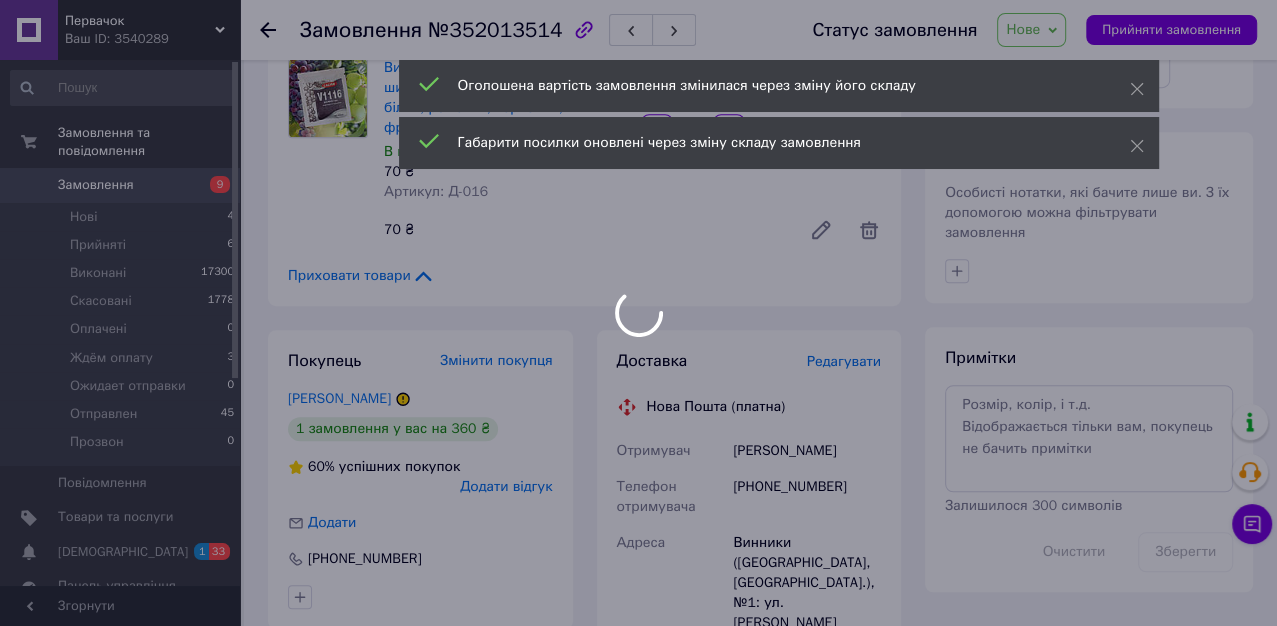 scroll, scrollTop: 421, scrollLeft: 0, axis: vertical 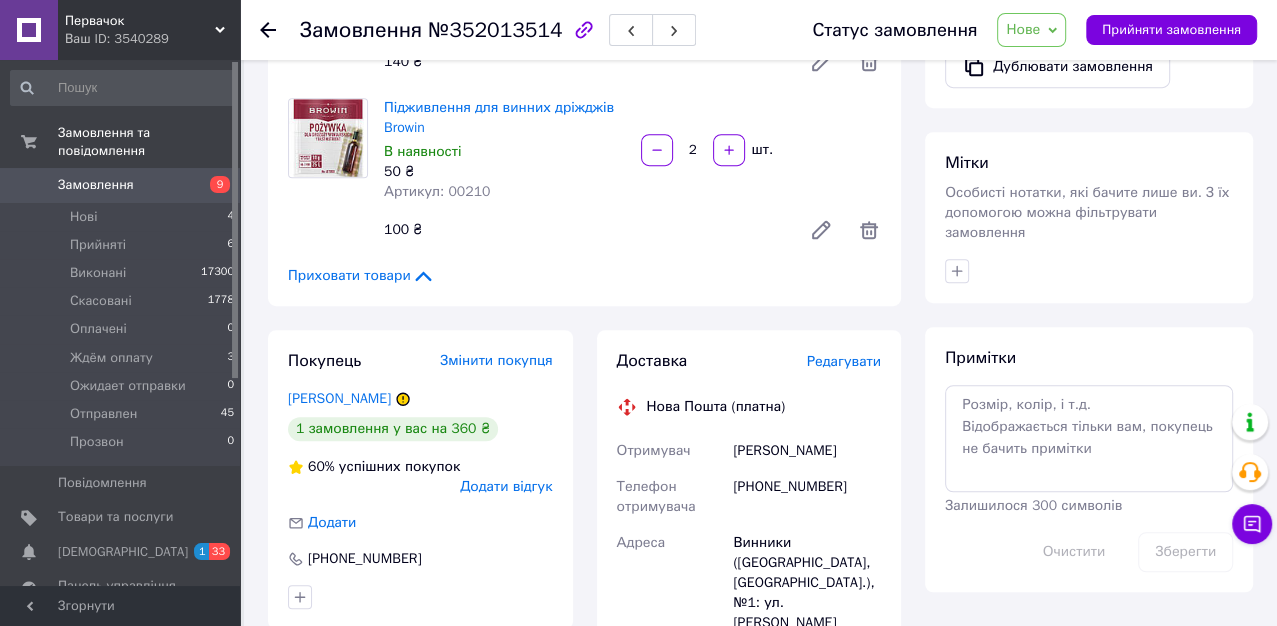click 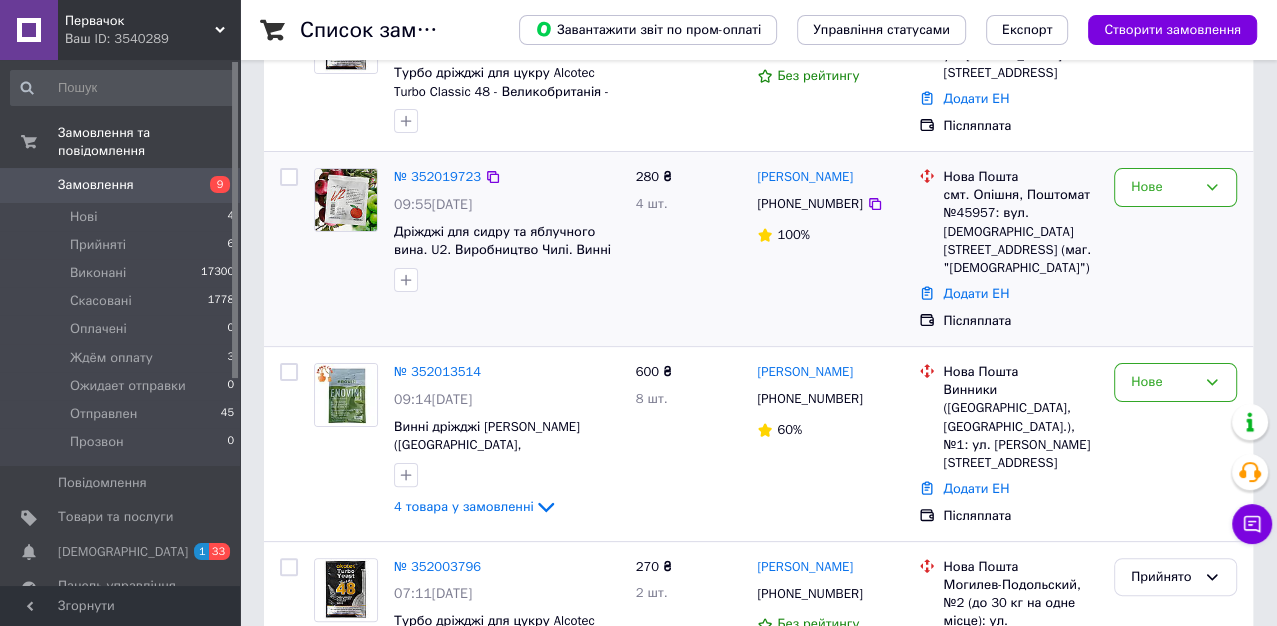 scroll, scrollTop: 444, scrollLeft: 0, axis: vertical 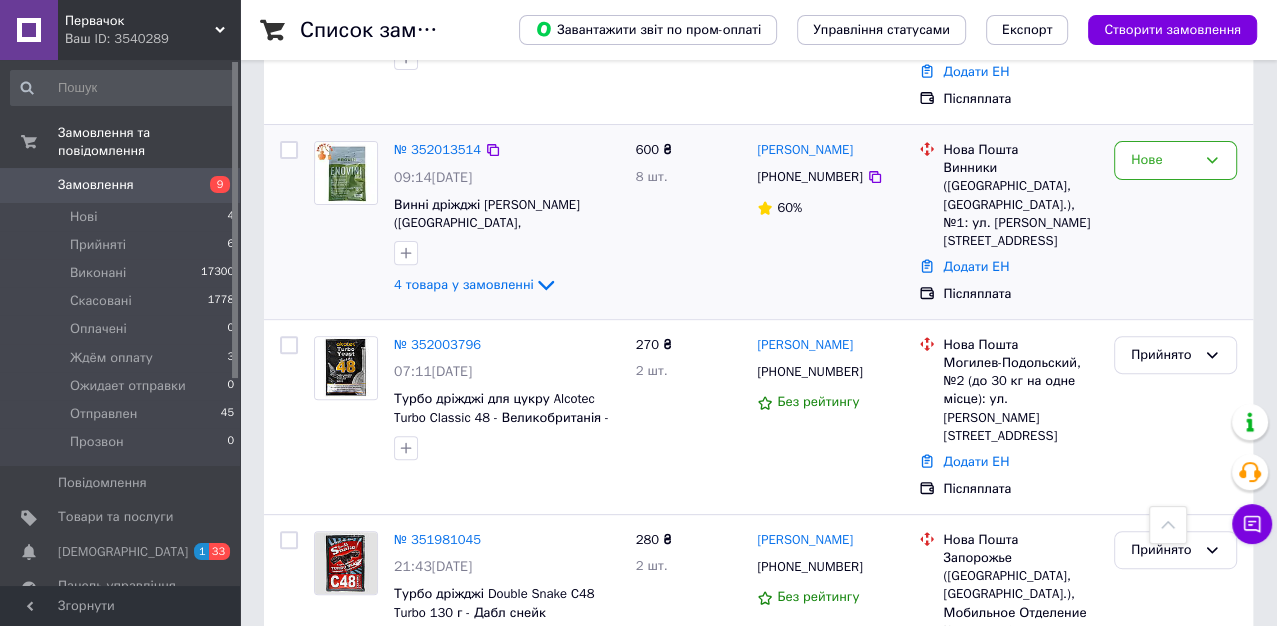 click 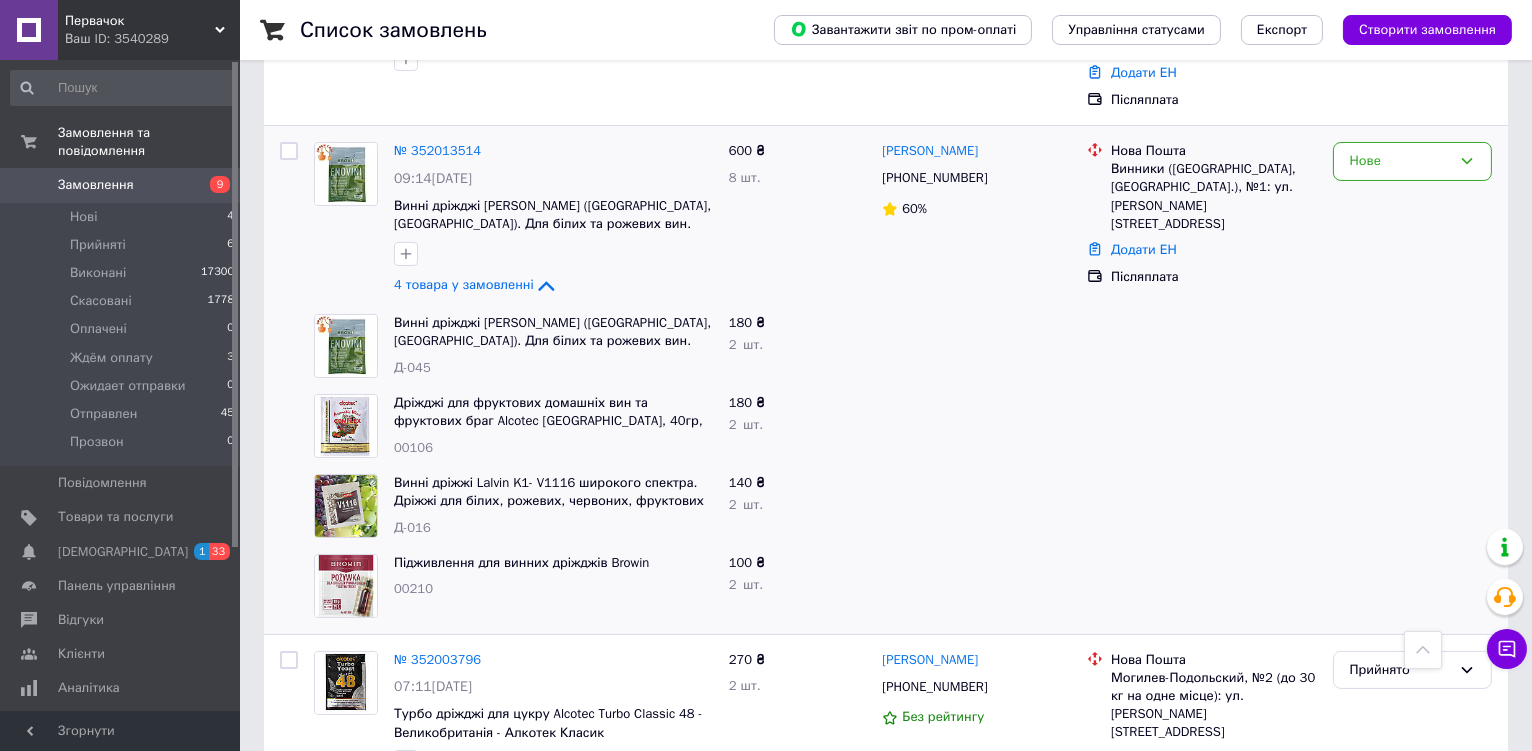 scroll, scrollTop: 422, scrollLeft: 0, axis: vertical 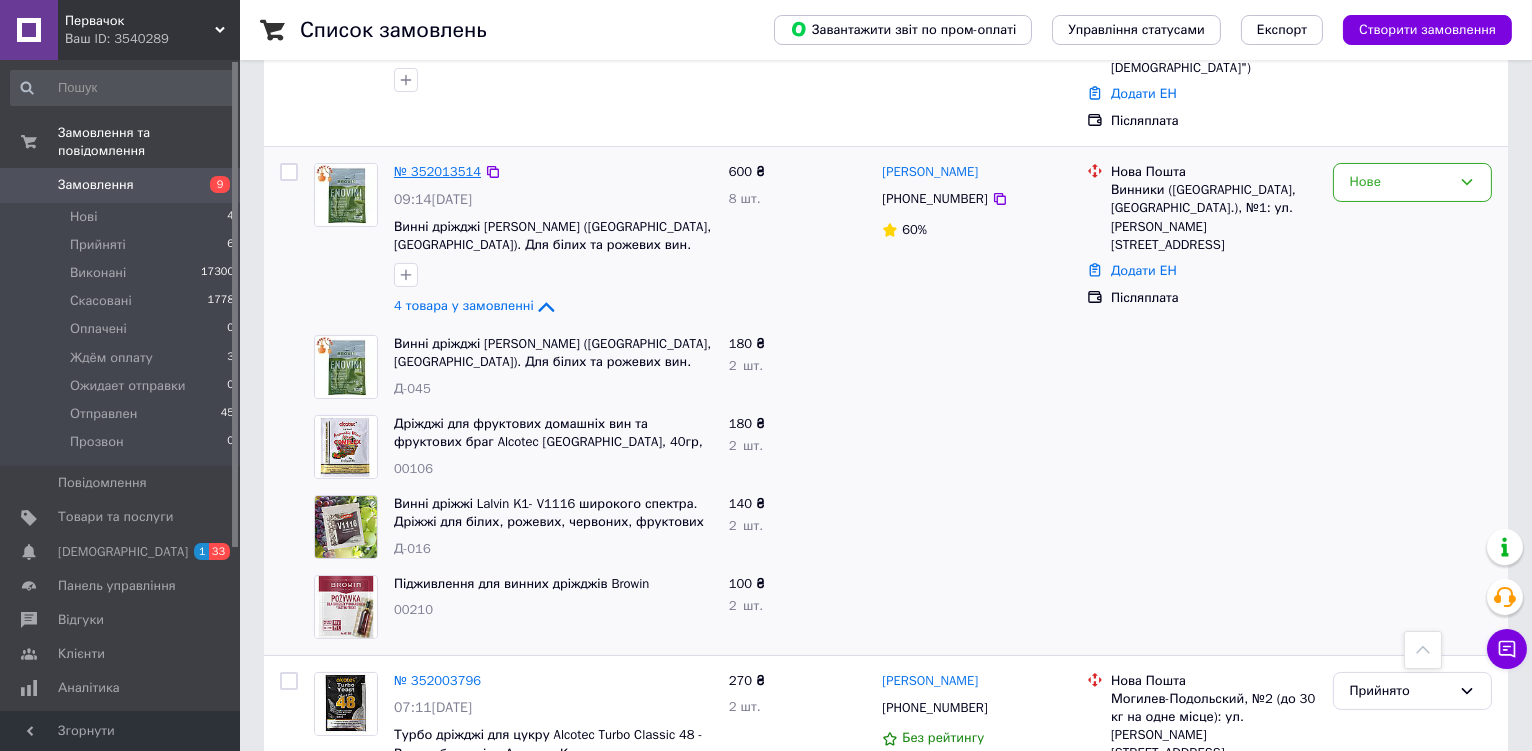 click on "№ 352013514" at bounding box center [437, 171] 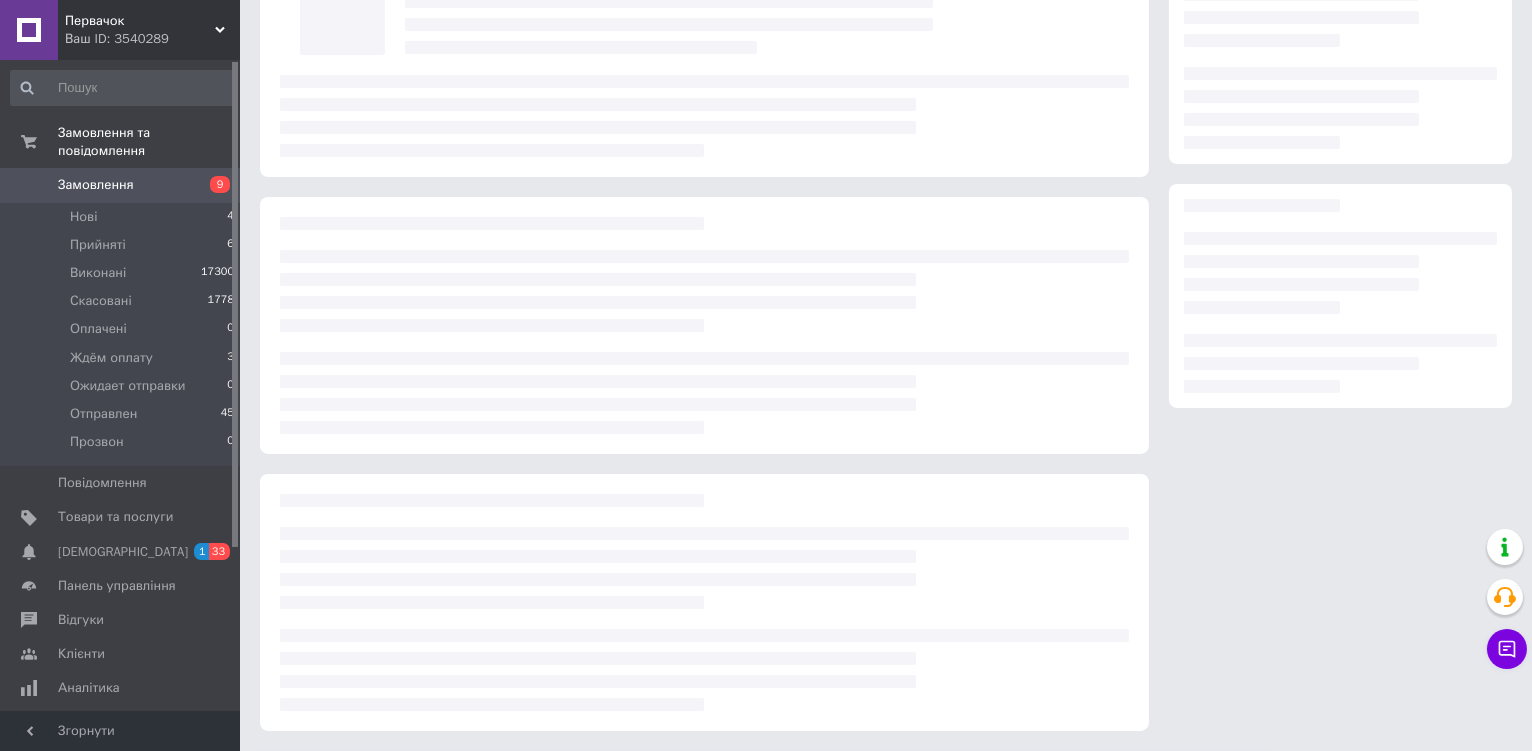 scroll, scrollTop: 422, scrollLeft: 0, axis: vertical 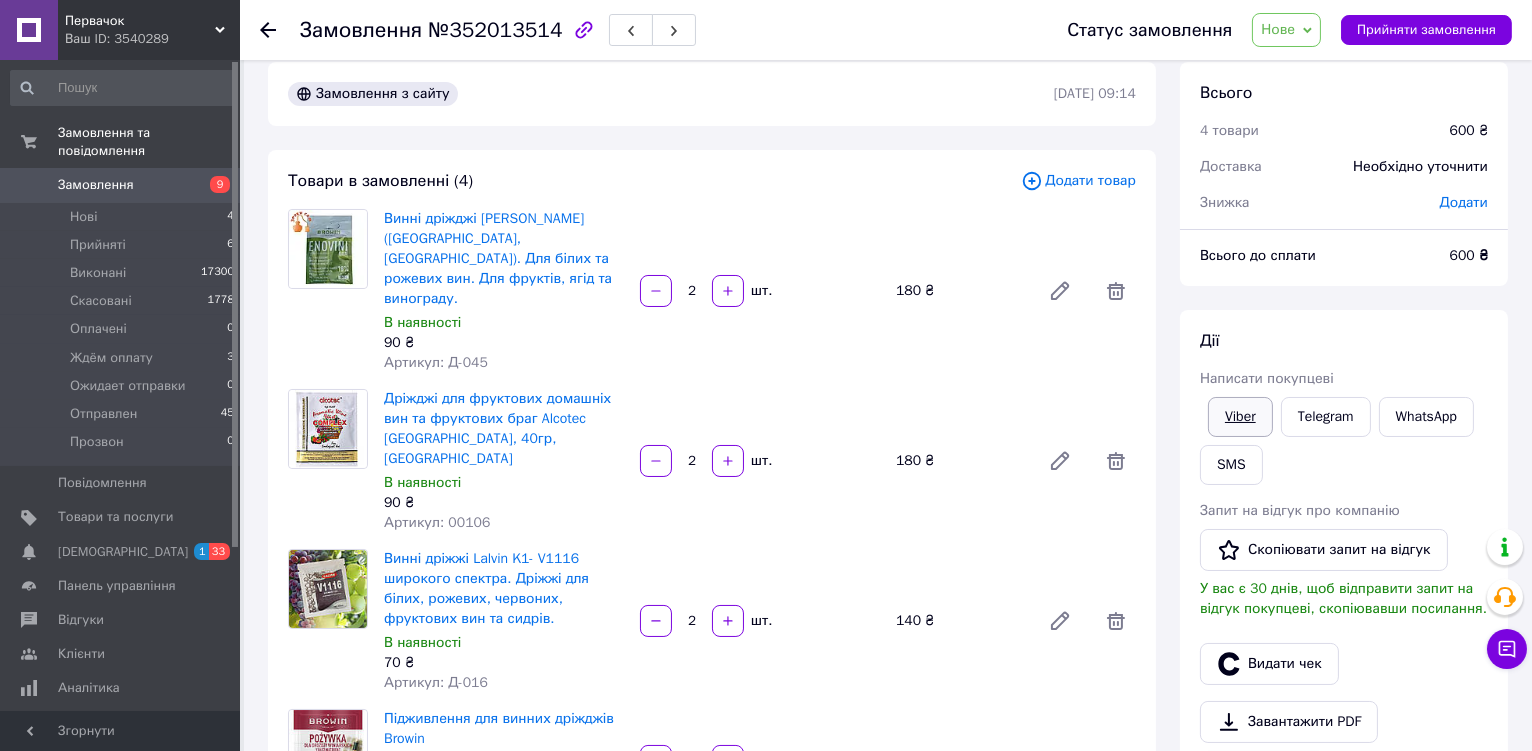 click on "Viber" at bounding box center (1240, 417) 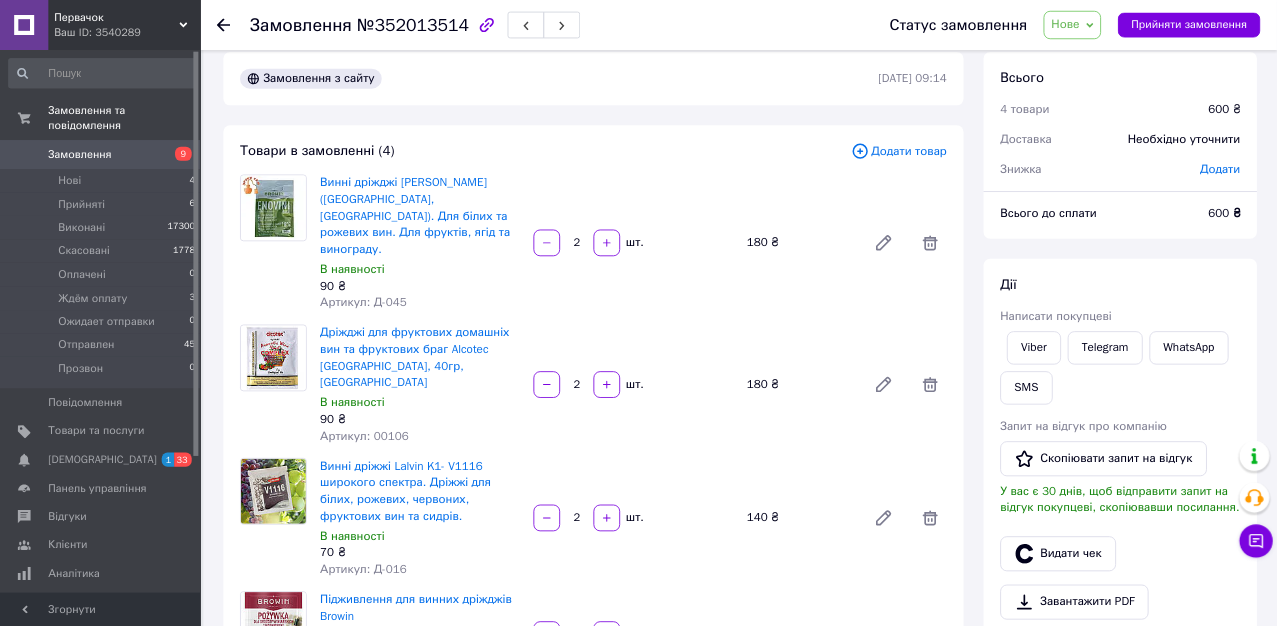 scroll, scrollTop: 22, scrollLeft: 0, axis: vertical 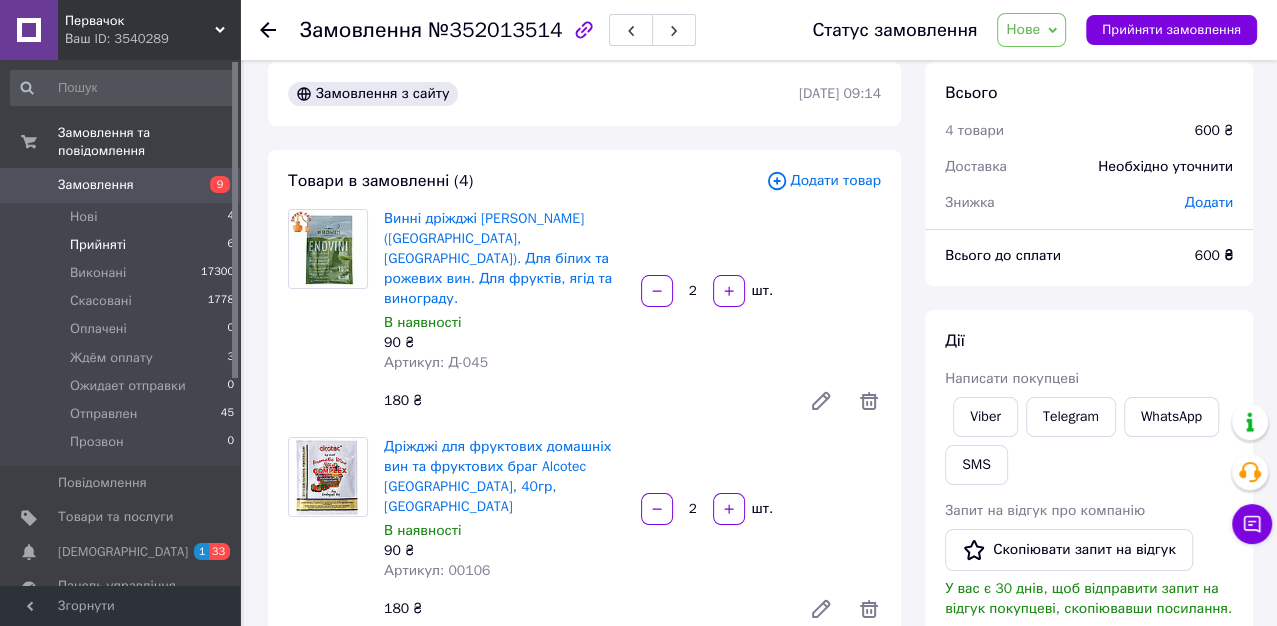 click on "Прийняті" at bounding box center (98, 245) 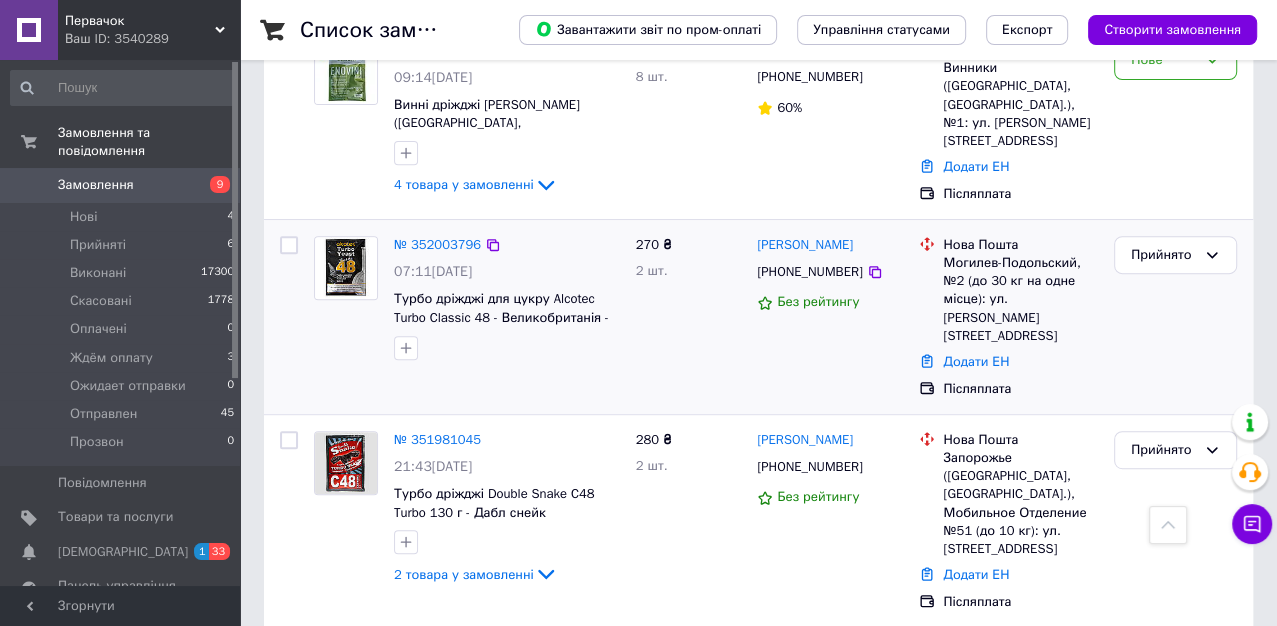 scroll, scrollTop: 555, scrollLeft: 0, axis: vertical 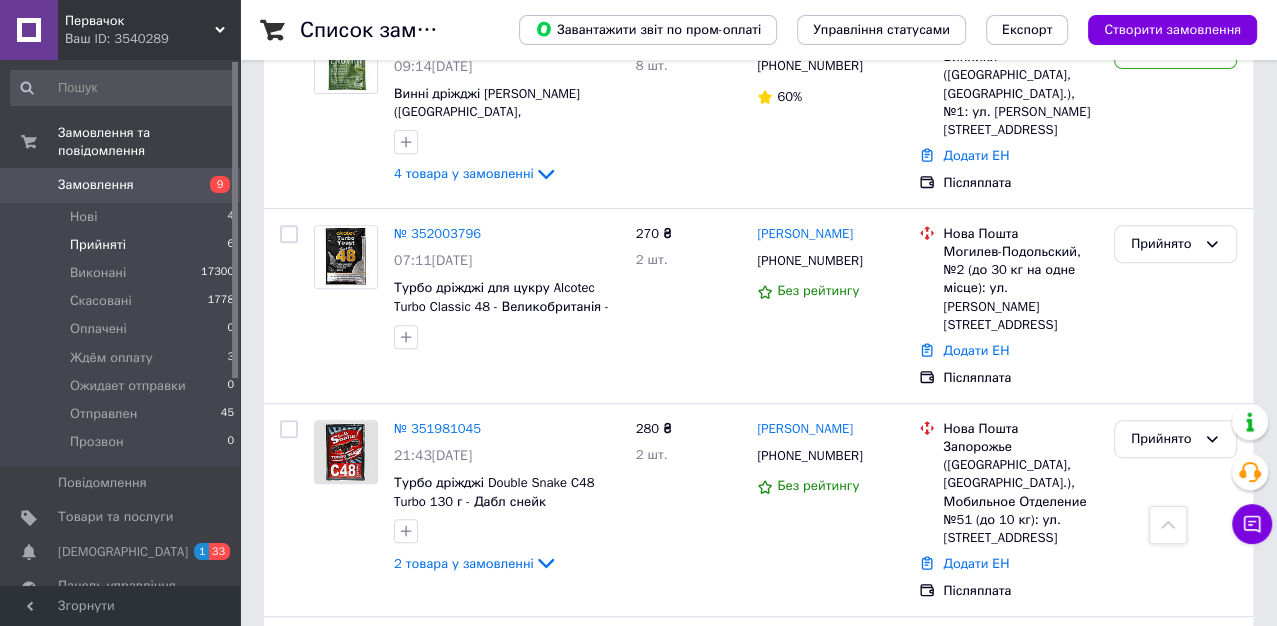 click on "Прийняті" at bounding box center [98, 245] 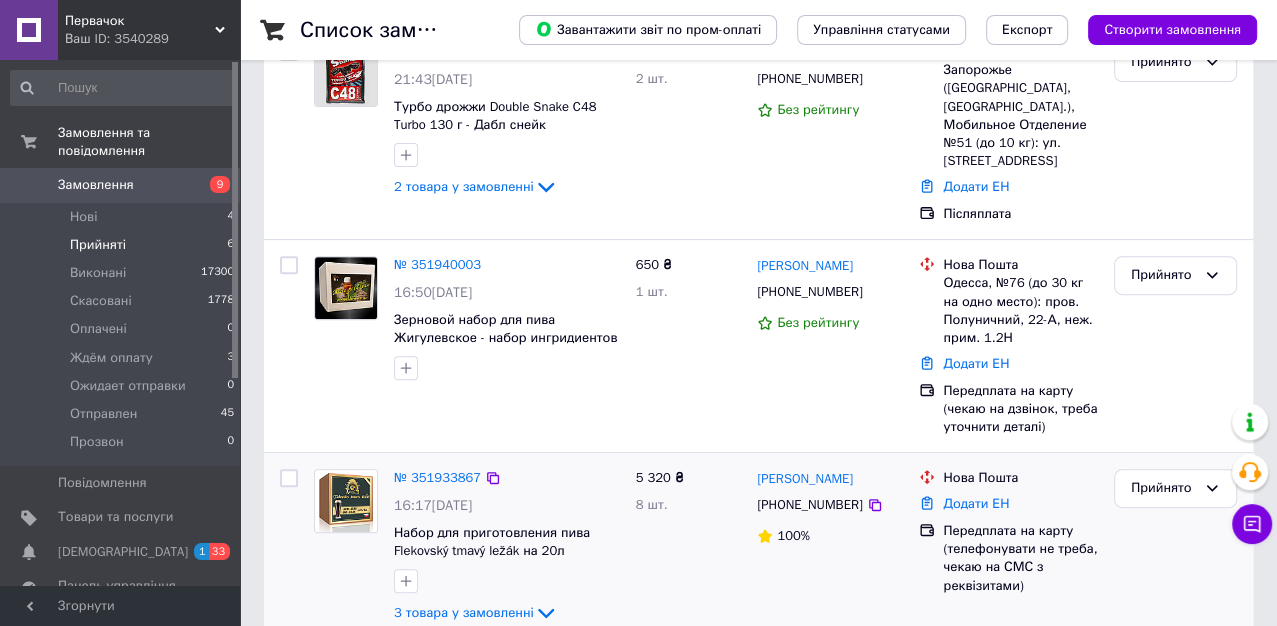 scroll, scrollTop: 555, scrollLeft: 0, axis: vertical 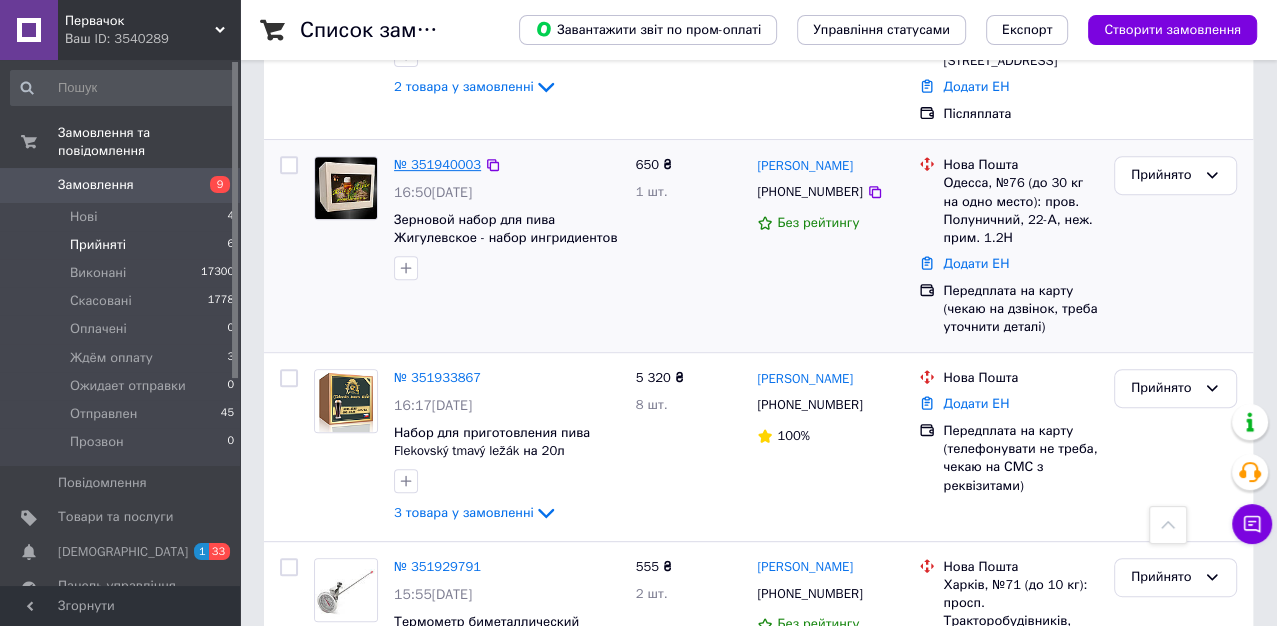 click on "№ 351940003" at bounding box center [437, 164] 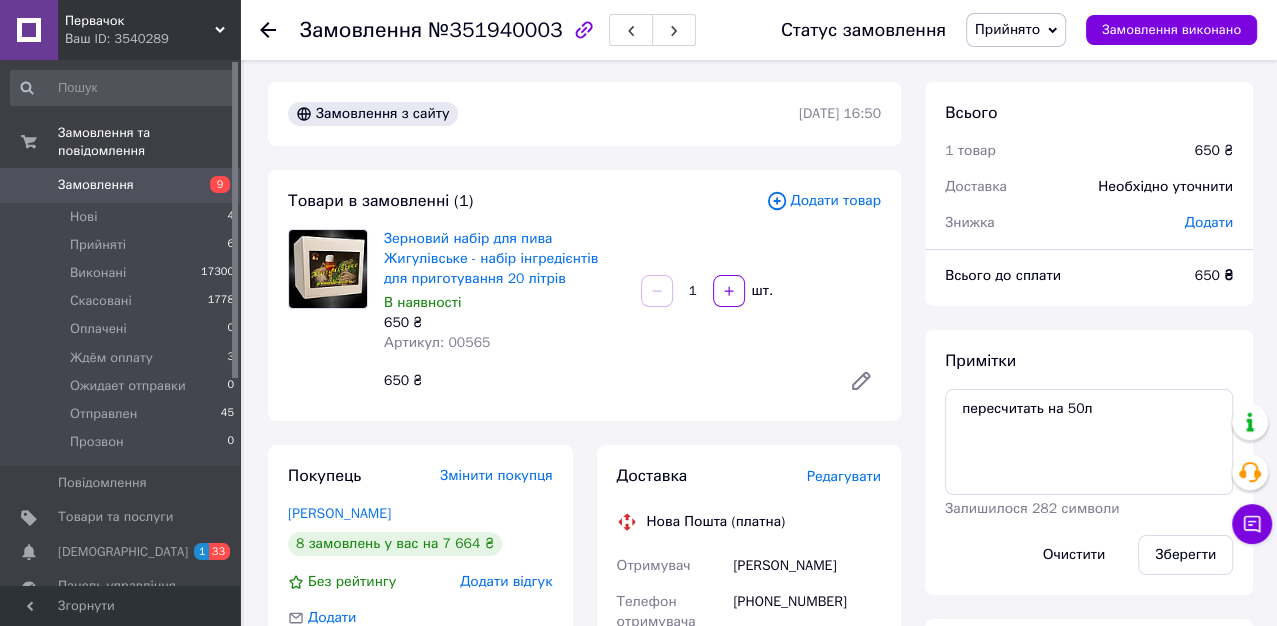 scroll, scrollTop: 222, scrollLeft: 0, axis: vertical 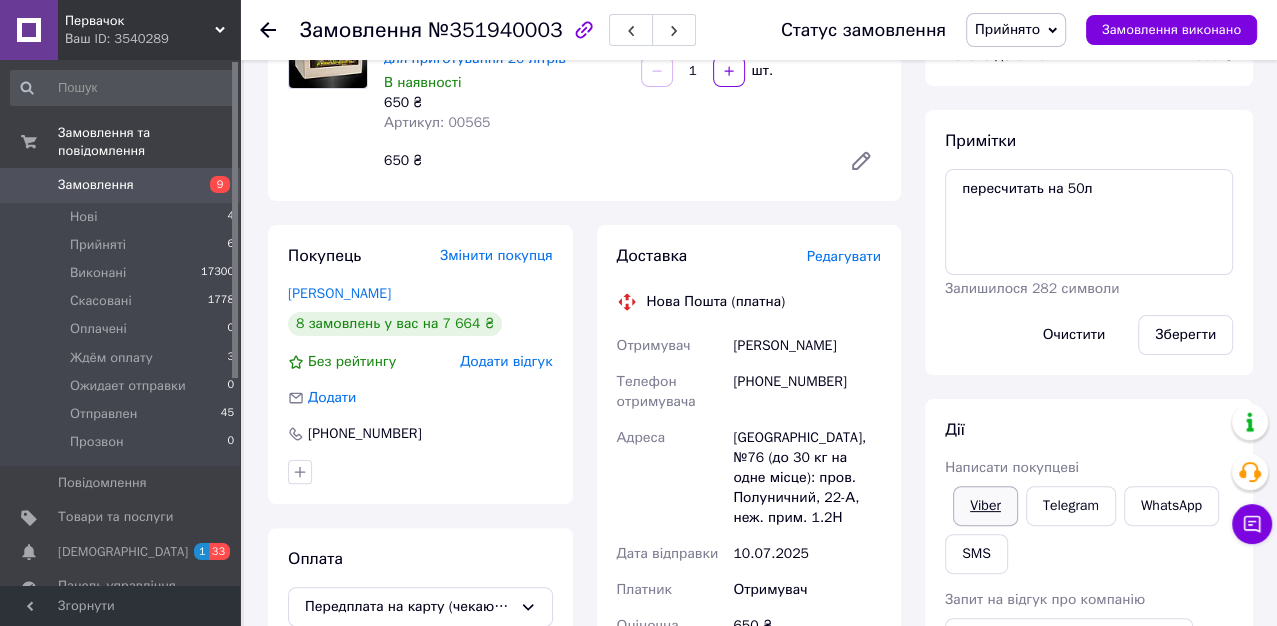 click on "Viber" at bounding box center [985, 506] 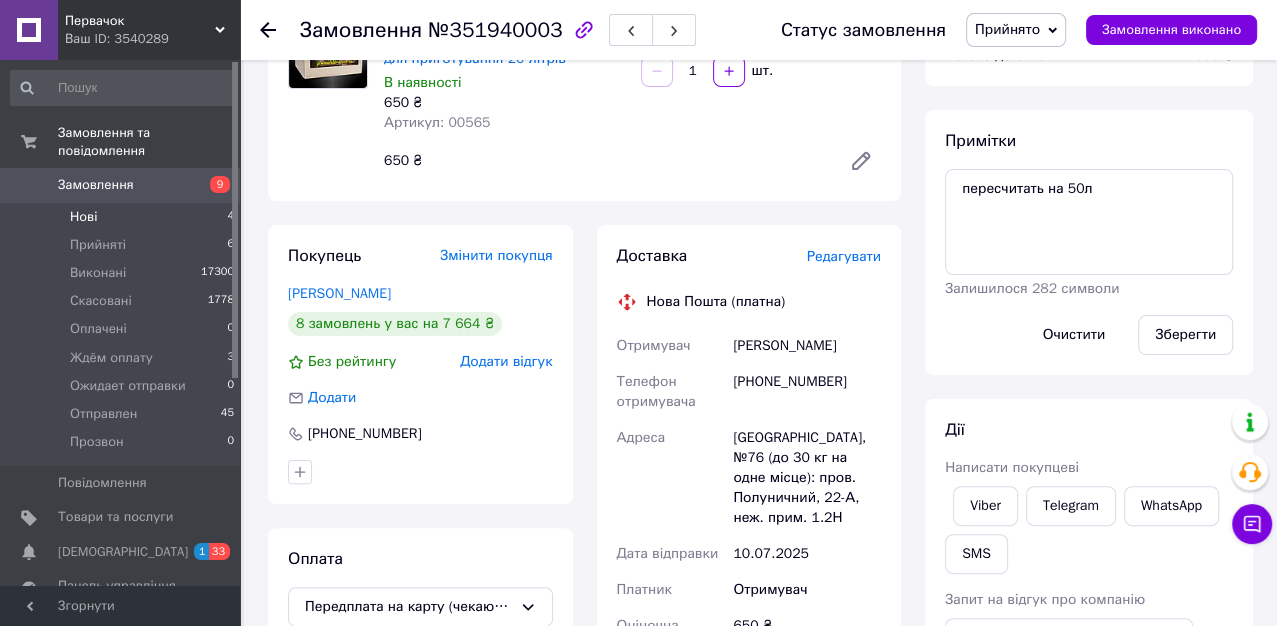 click on "Нові" at bounding box center [83, 217] 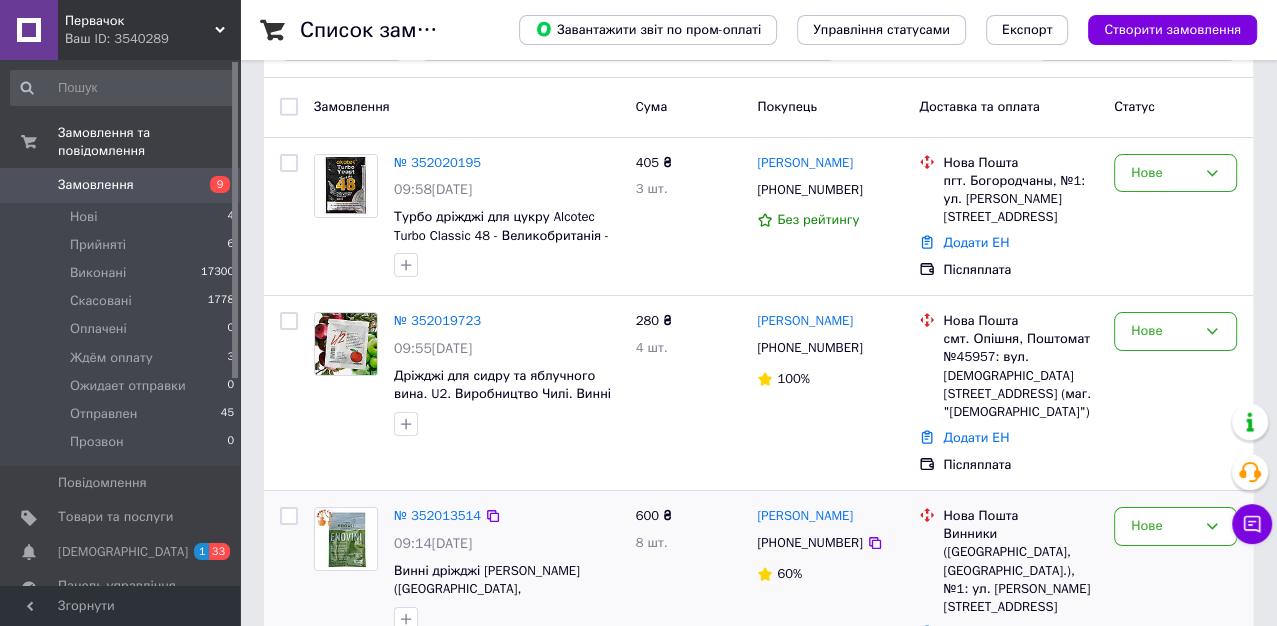 scroll, scrollTop: 222, scrollLeft: 0, axis: vertical 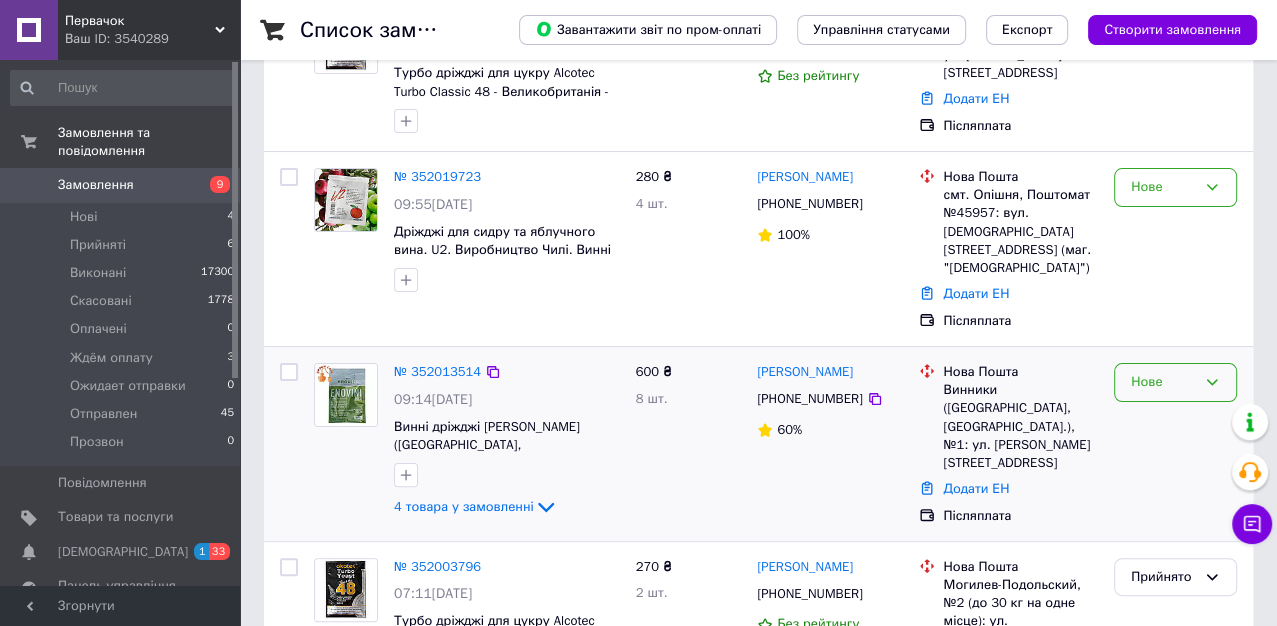 click 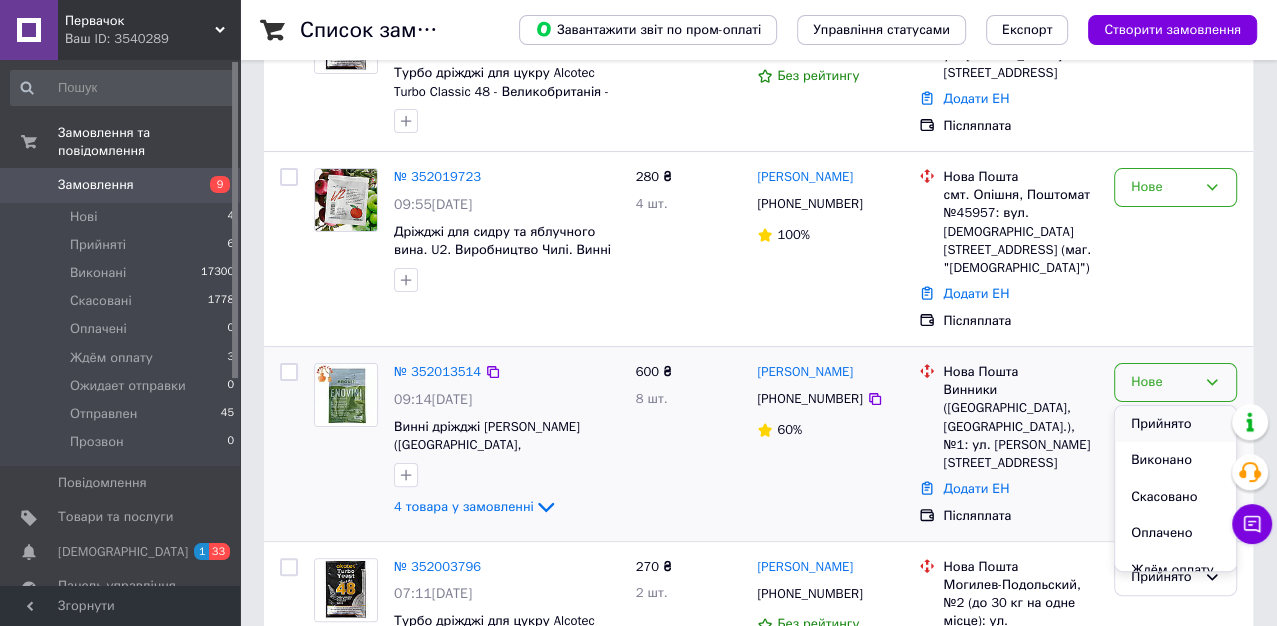 click on "Прийнято" at bounding box center (1175, 424) 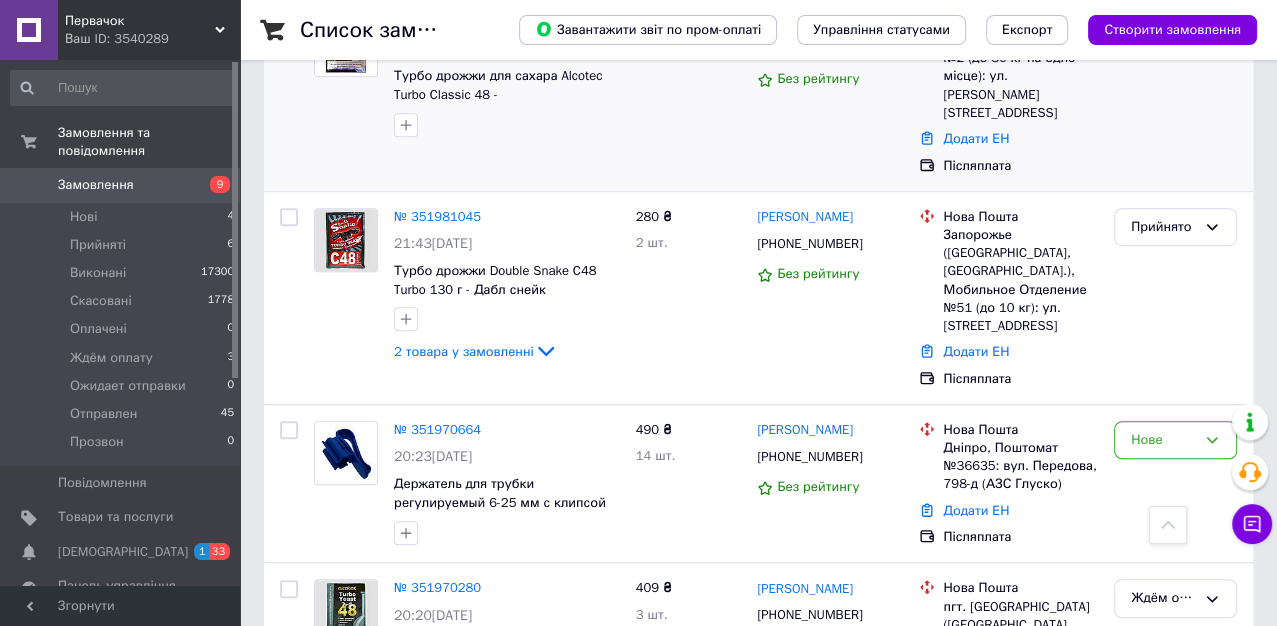 scroll, scrollTop: 777, scrollLeft: 0, axis: vertical 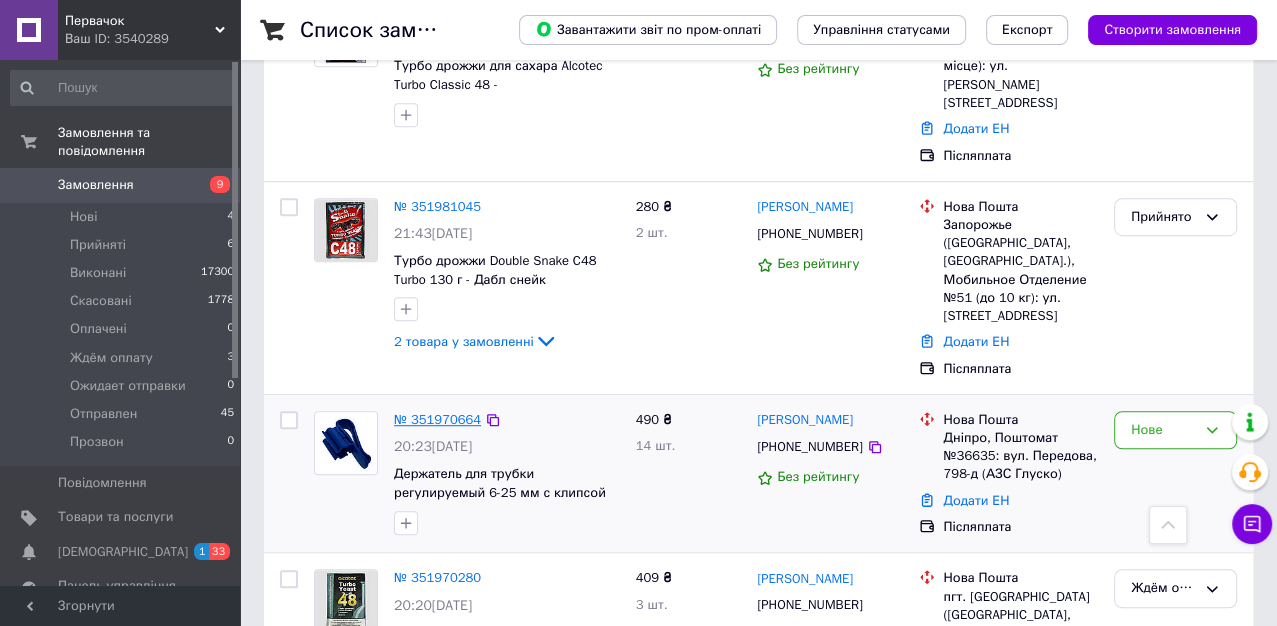 click on "№ 351970664" at bounding box center (437, 419) 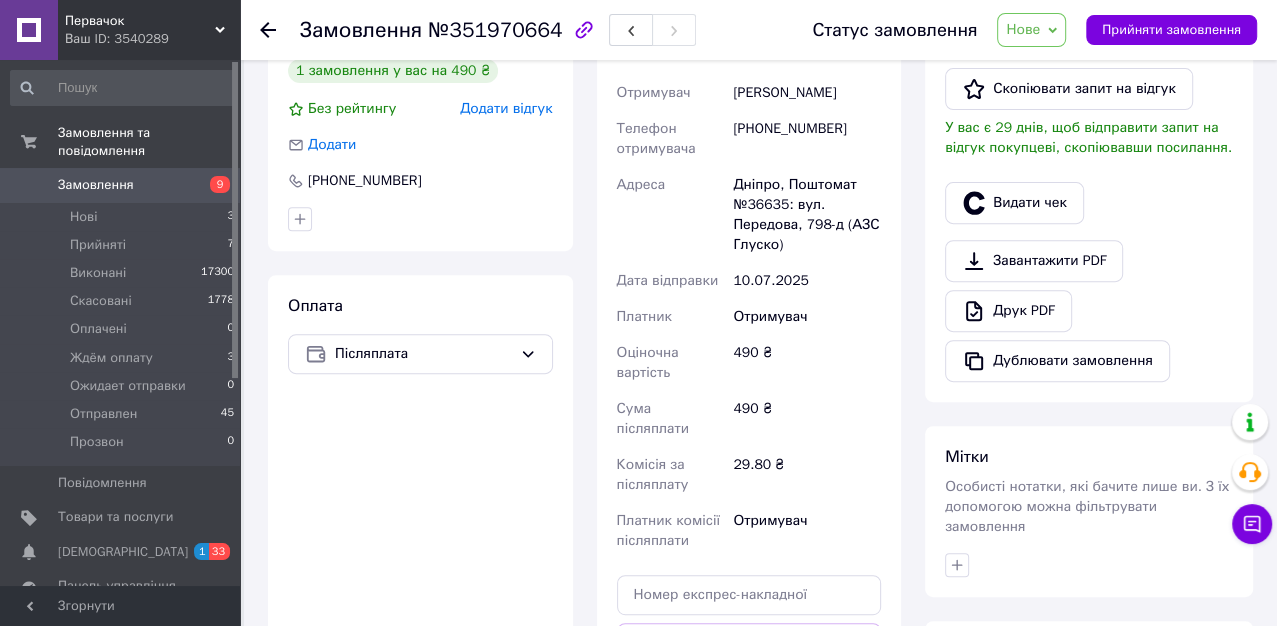 scroll, scrollTop: 444, scrollLeft: 0, axis: vertical 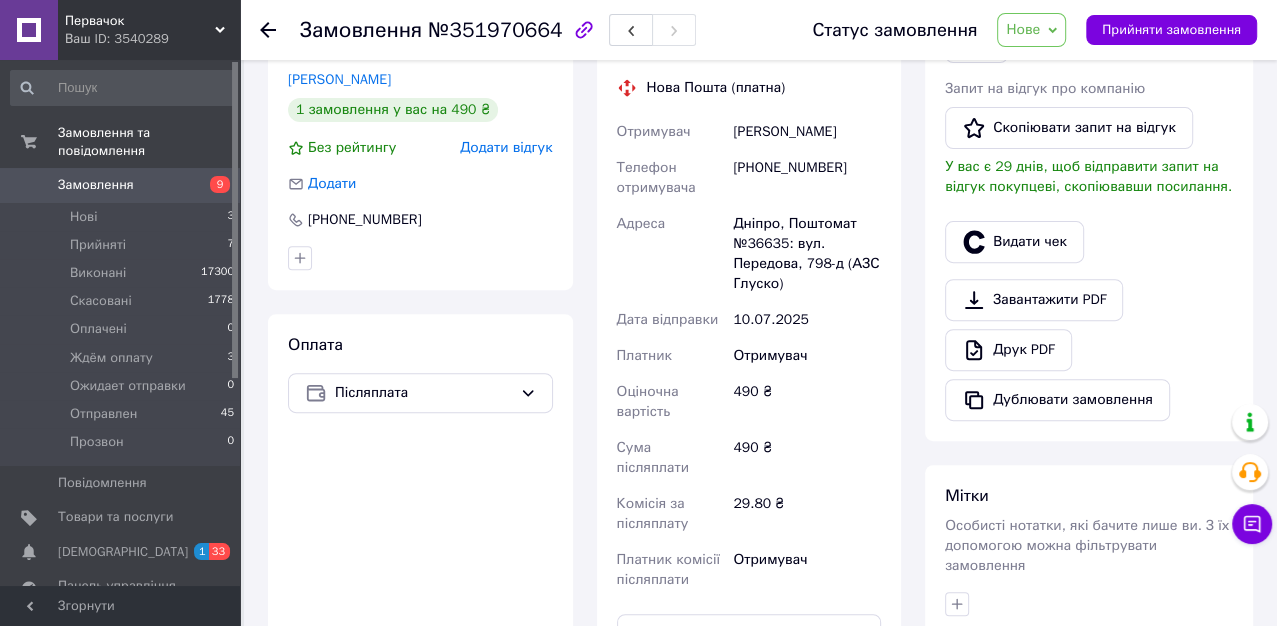 click on "Нове" at bounding box center (1023, 29) 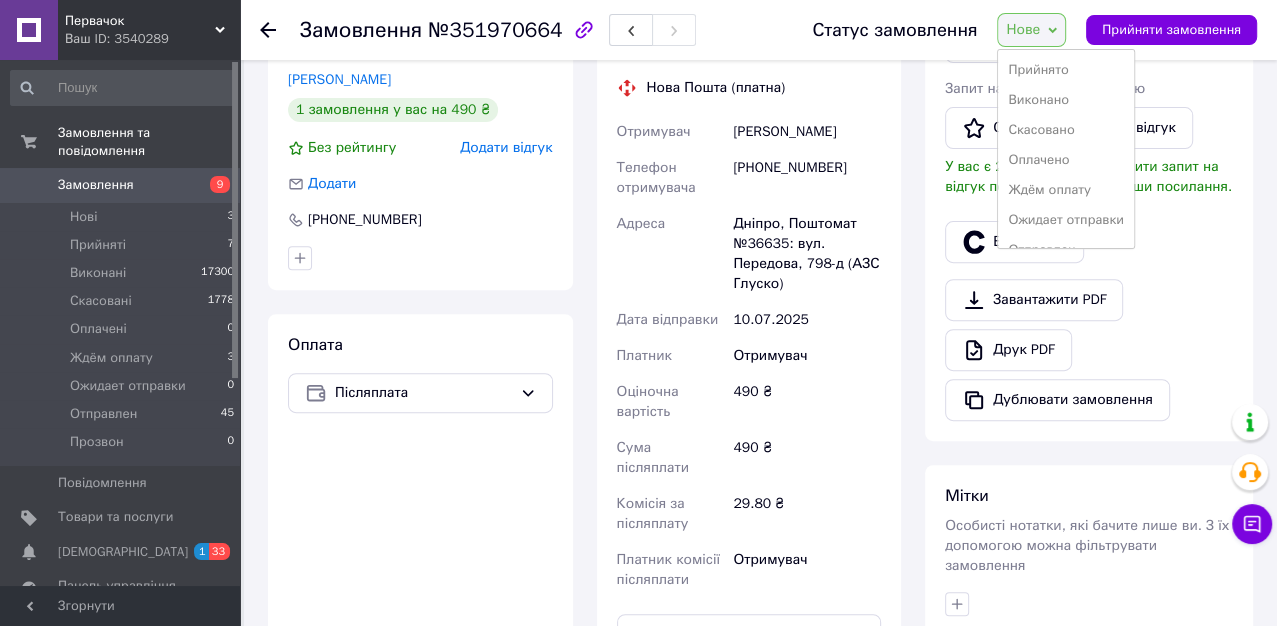 scroll, scrollTop: 0, scrollLeft: 0, axis: both 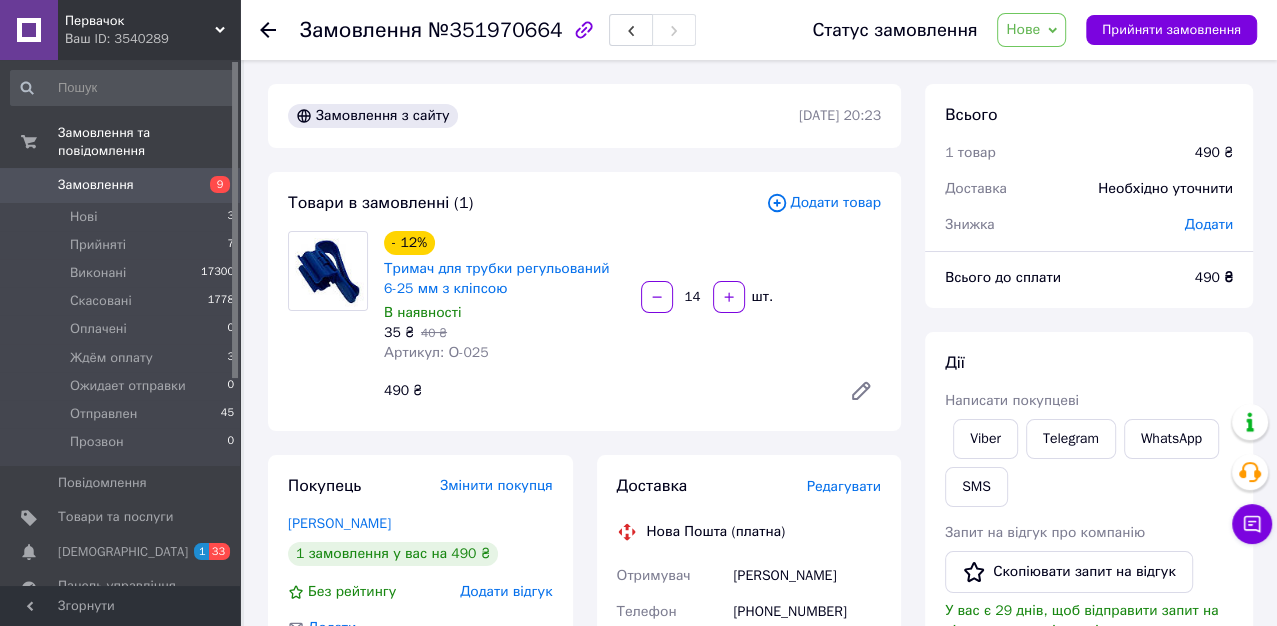 drag, startPoint x: 618, startPoint y: 329, endPoint x: 600, endPoint y: 327, distance: 18.110771 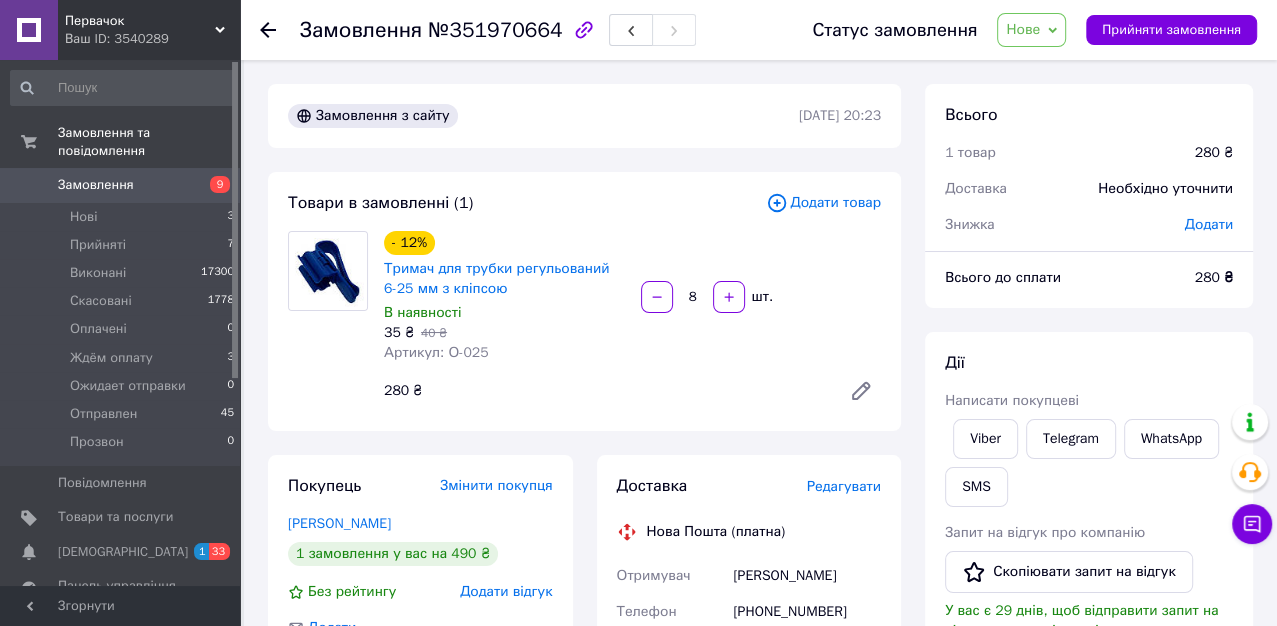 type on "8" 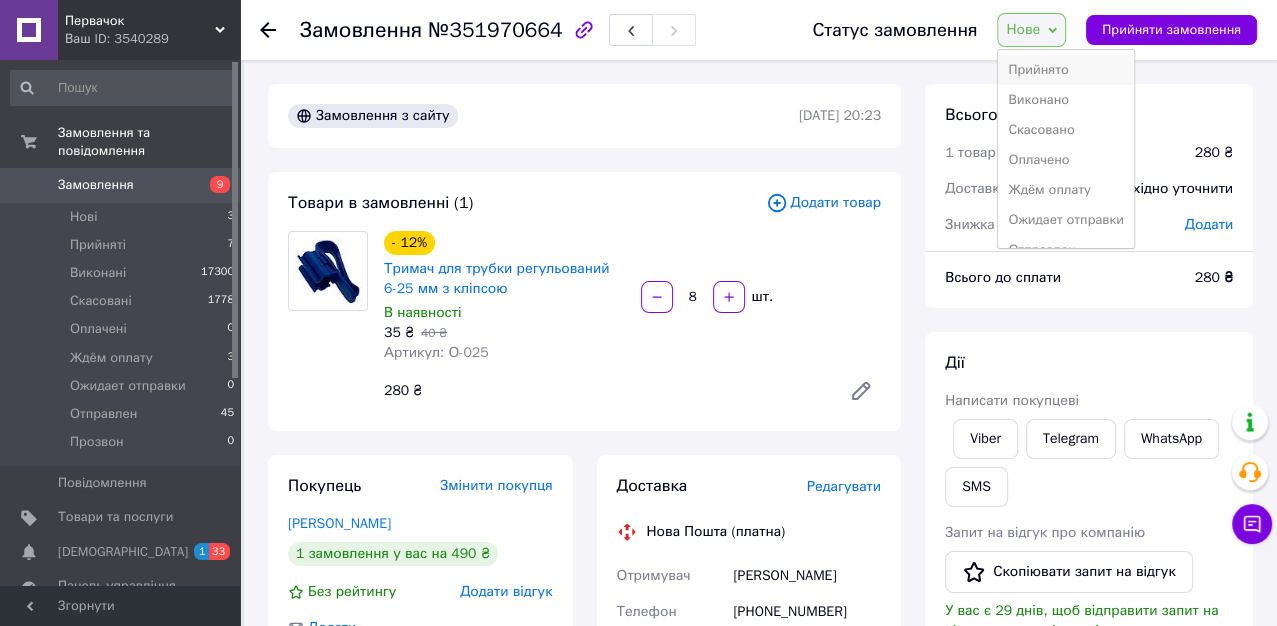 click on "Прийнято" at bounding box center (1066, 70) 